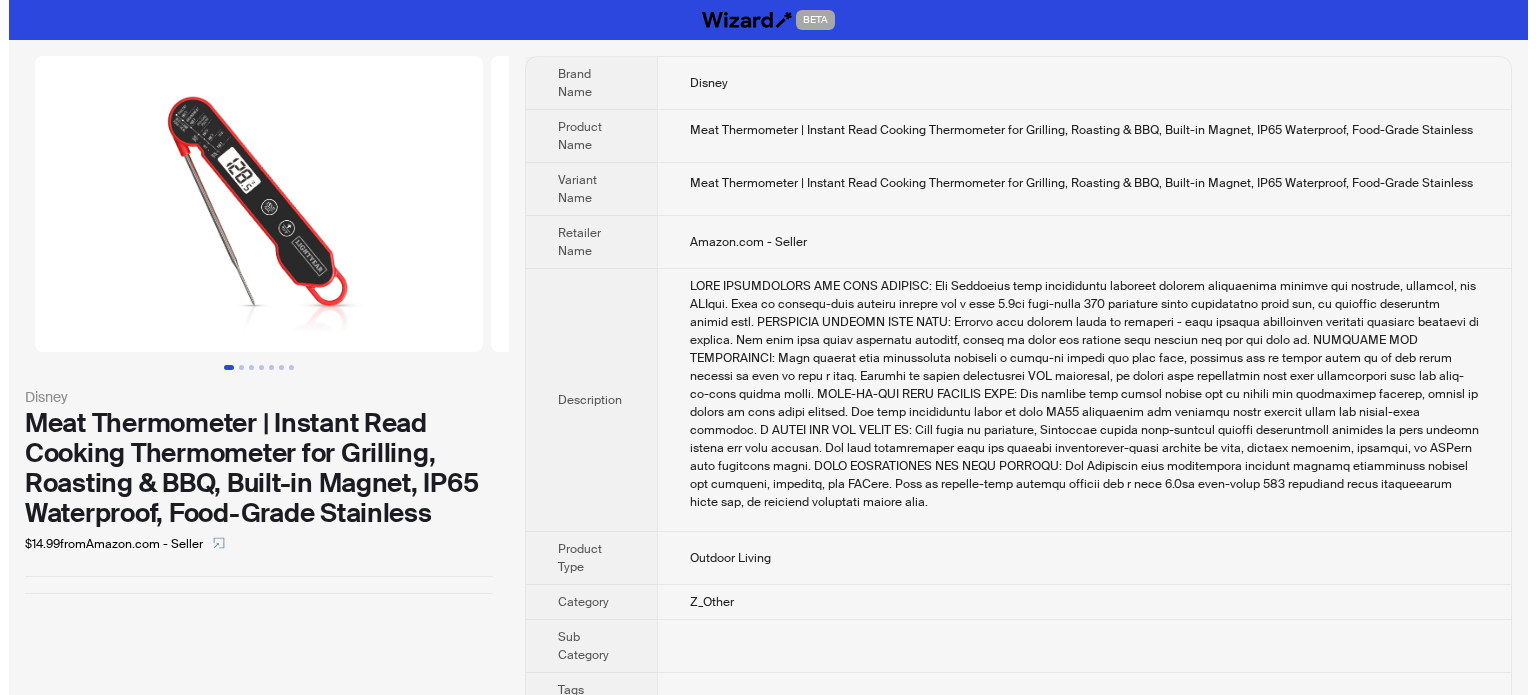 scroll, scrollTop: 0, scrollLeft: 0, axis: both 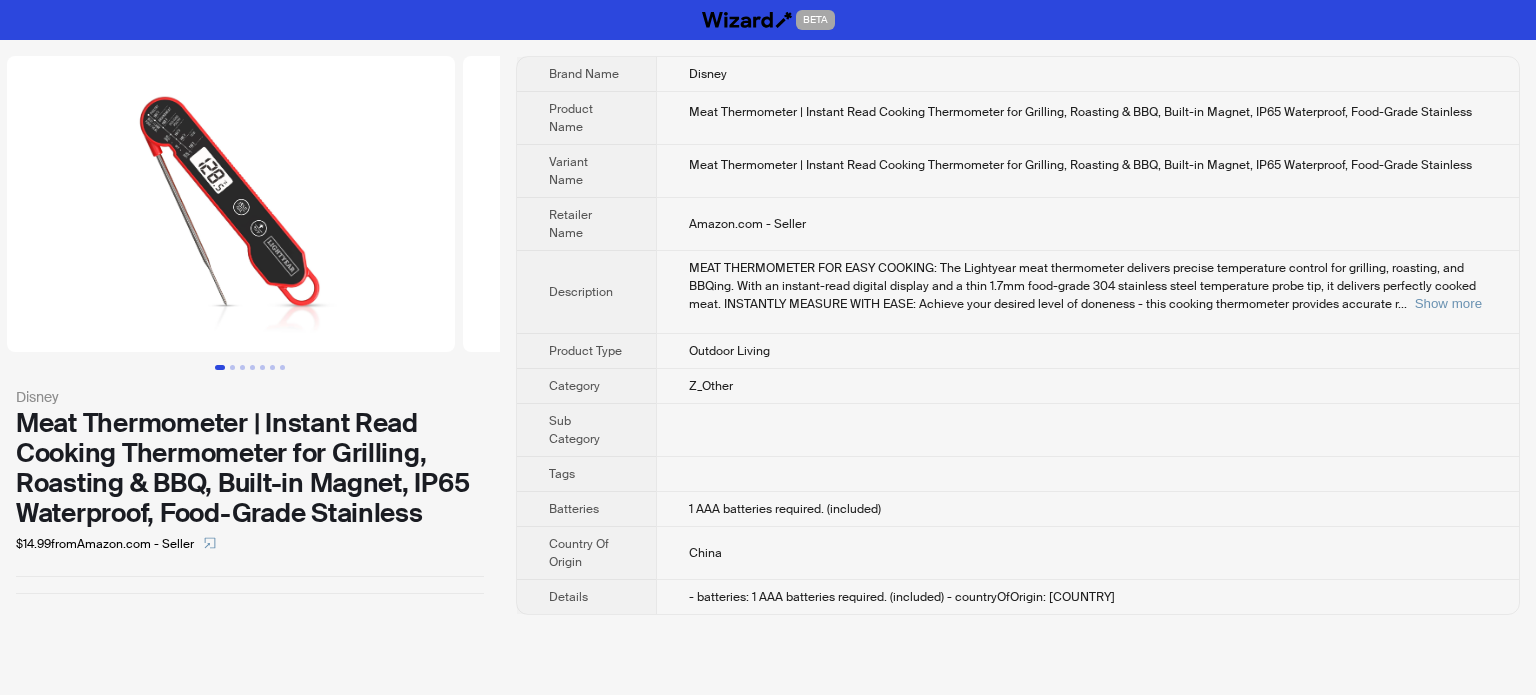 drag, startPoint x: 377, startPoint y: 197, endPoint x: 128, endPoint y: 205, distance: 249.12848 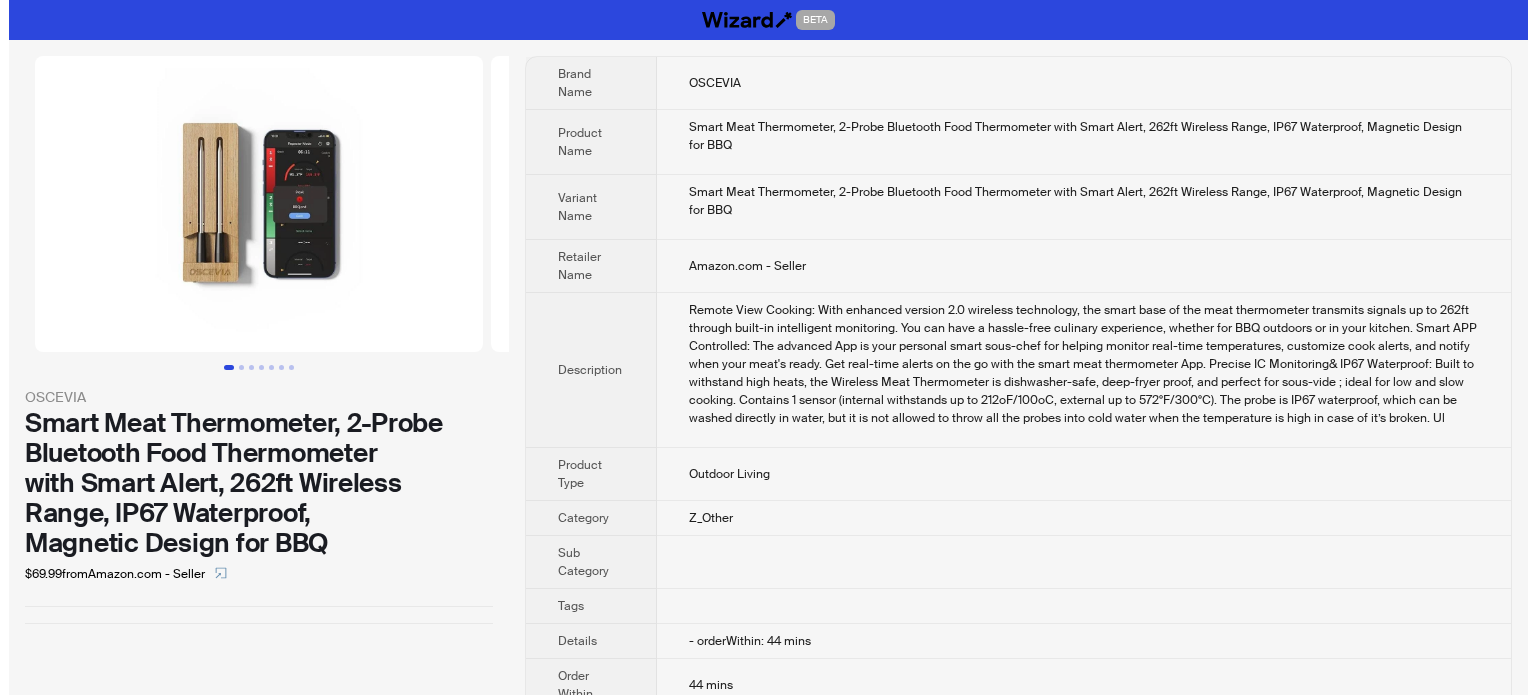 scroll, scrollTop: 0, scrollLeft: 0, axis: both 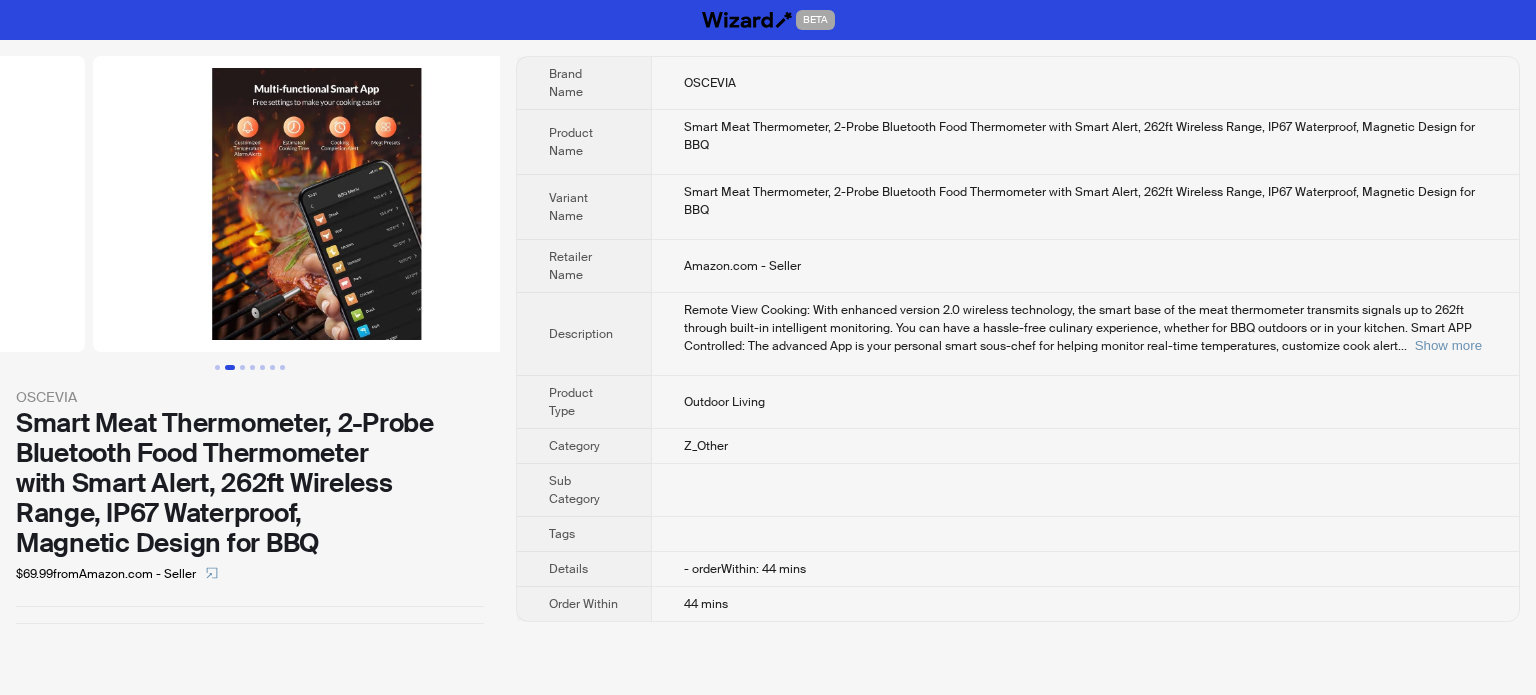 drag, startPoint x: 260, startPoint y: 314, endPoint x: 0, endPoint y: 259, distance: 265.75363 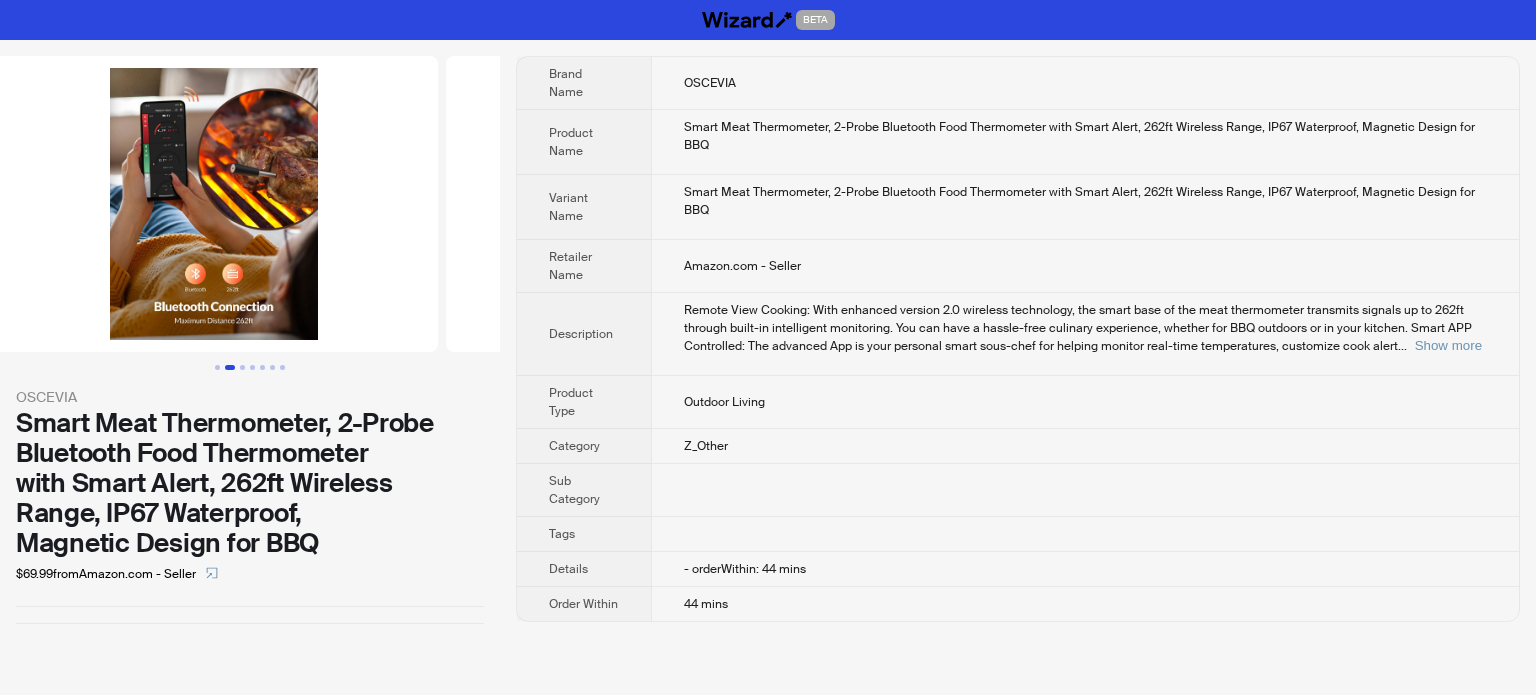 drag, startPoint x: 328, startPoint y: 275, endPoint x: 0, endPoint y: 271, distance: 328.02438 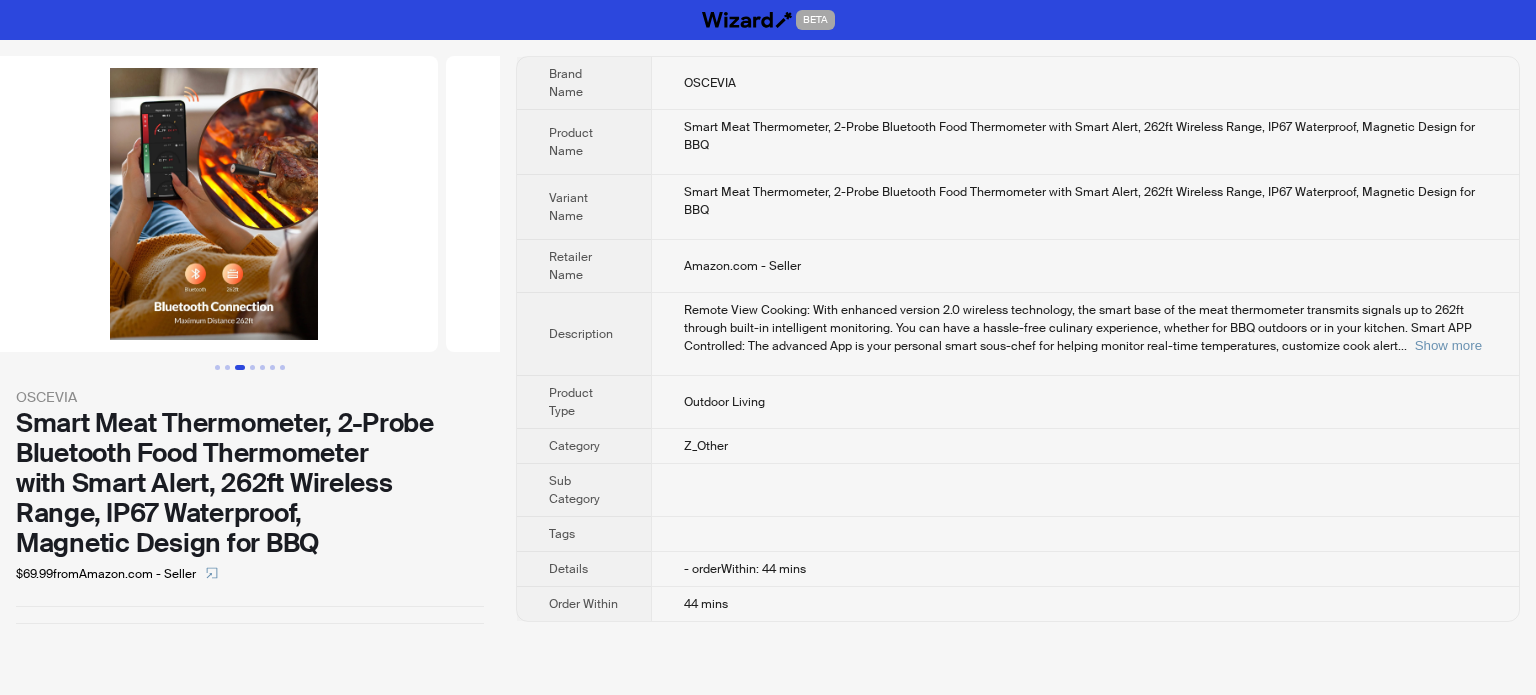 scroll, scrollTop: 0, scrollLeft: 912, axis: horizontal 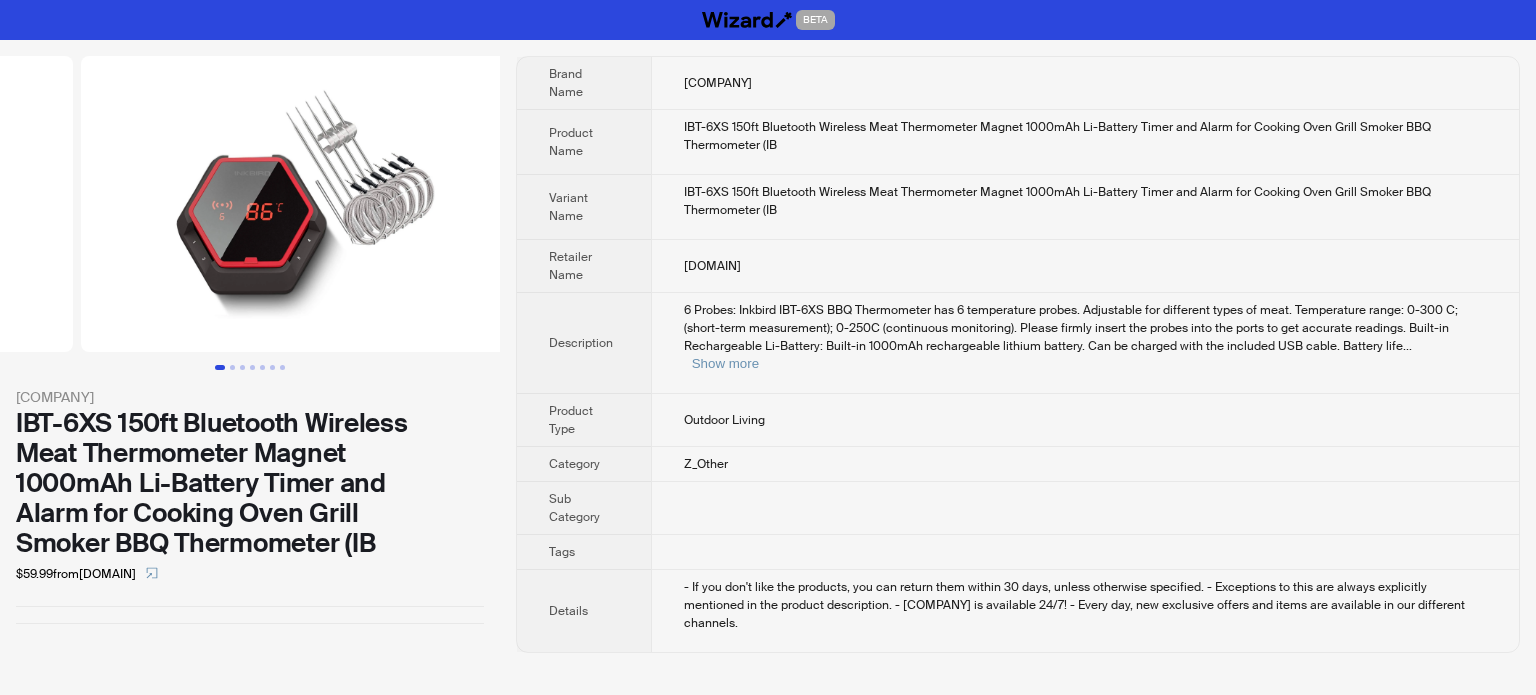 drag, startPoint x: 376, startPoint y: 188, endPoint x: 106, endPoint y: 215, distance: 271.34665 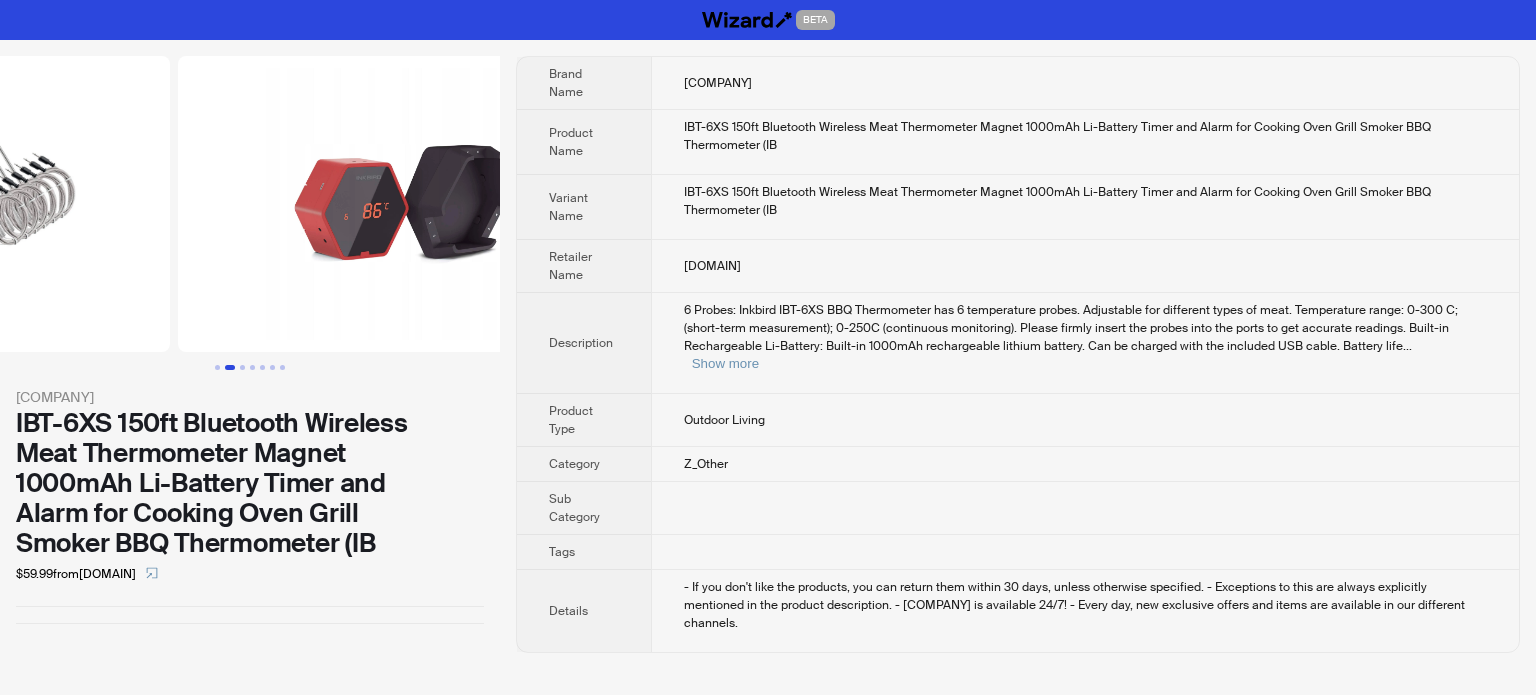 drag, startPoint x: 337, startPoint y: 227, endPoint x: 0, endPoint y: 224, distance: 337.01337 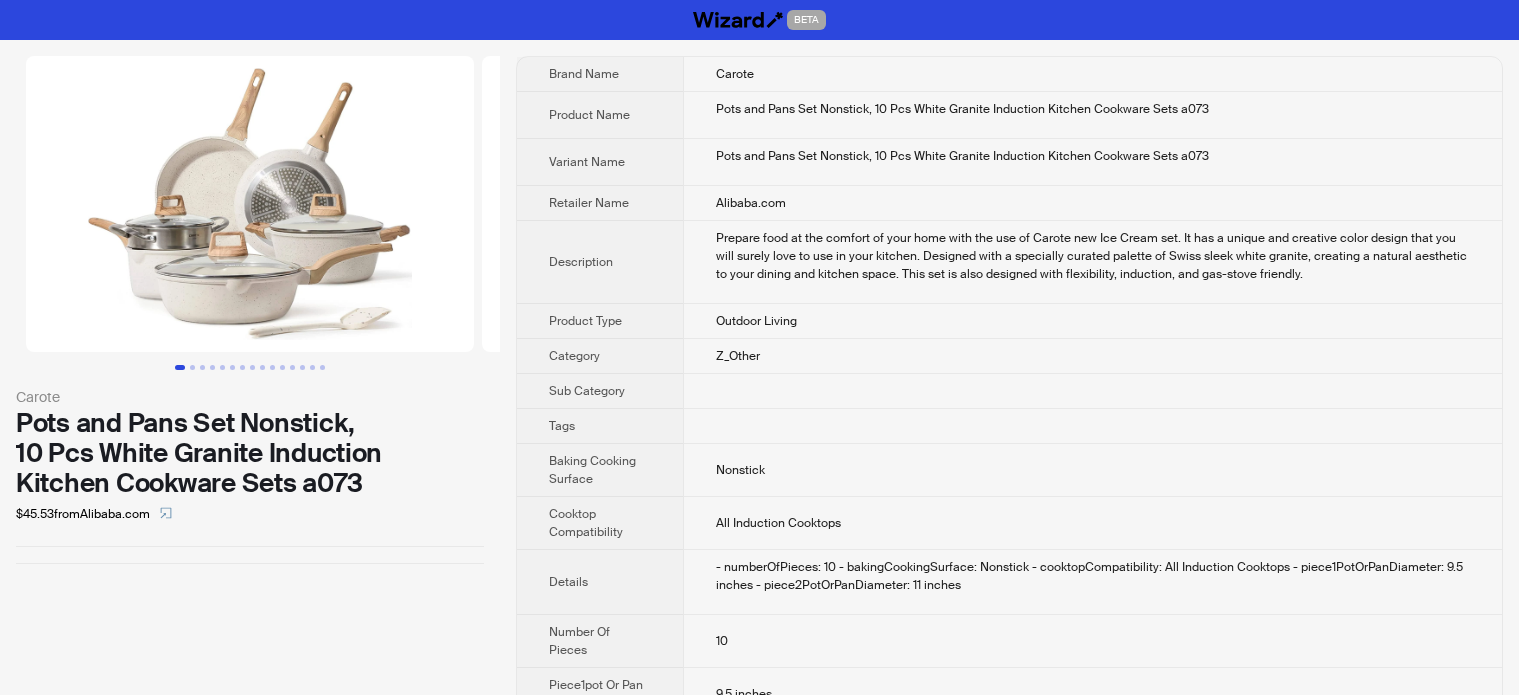 scroll, scrollTop: 0, scrollLeft: 0, axis: both 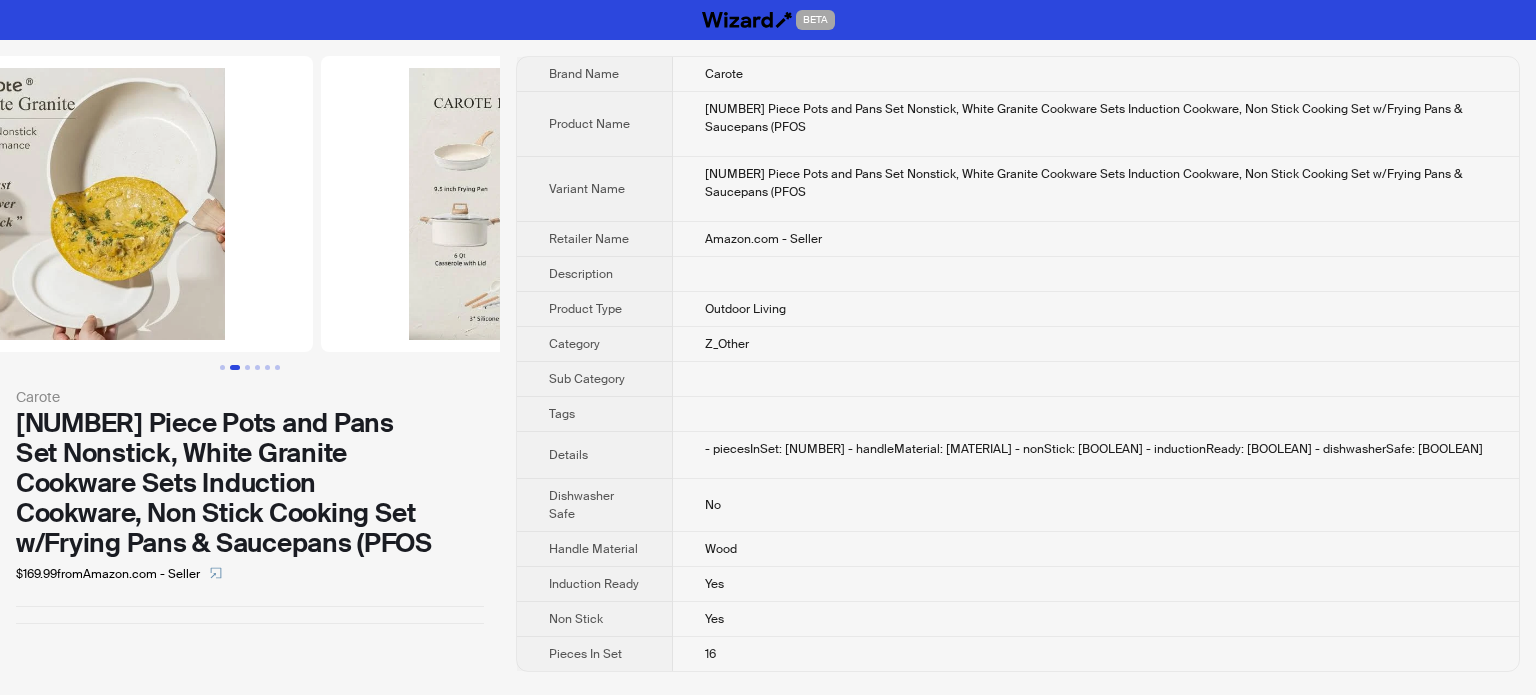 drag, startPoint x: 413, startPoint y: 197, endPoint x: 0, endPoint y: 294, distance: 424.23813 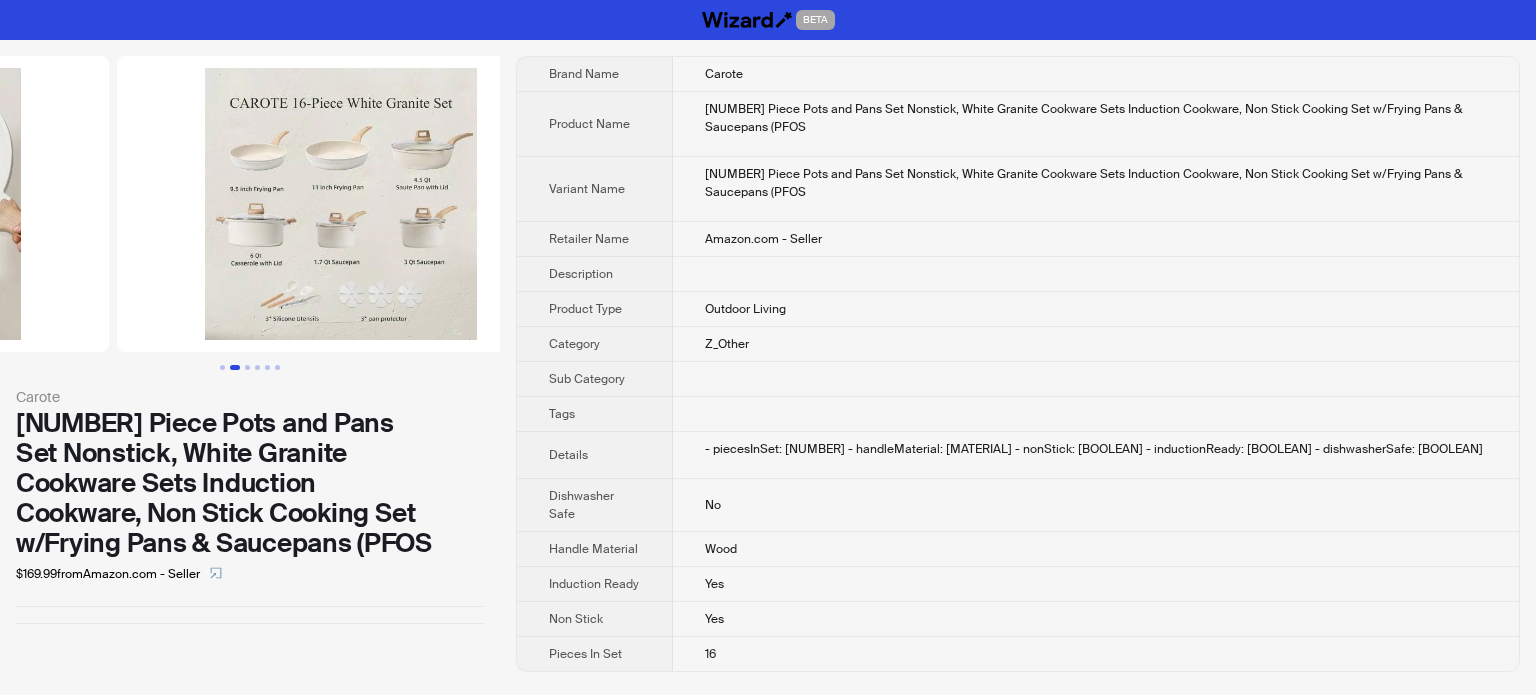 drag, startPoint x: 458, startPoint y: 235, endPoint x: 0, endPoint y: 215, distance: 458.43646 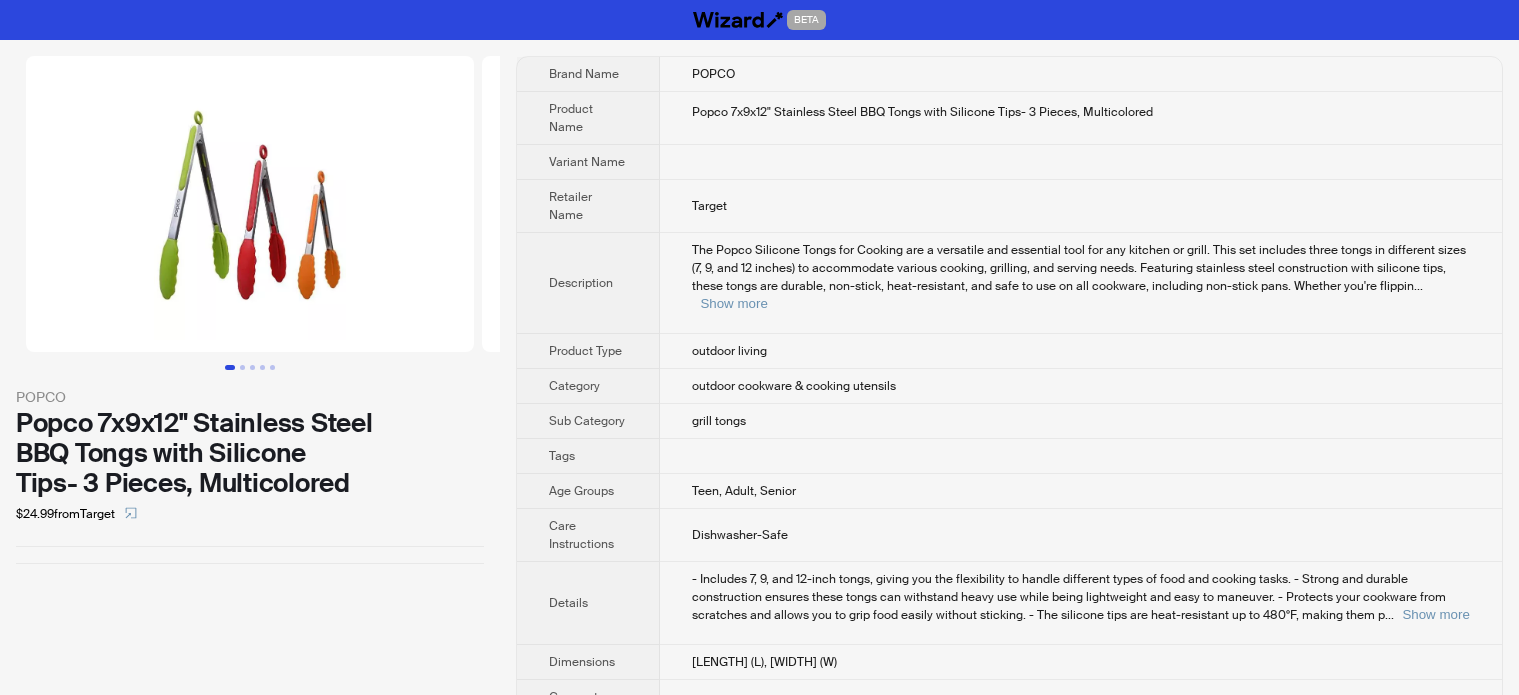 scroll, scrollTop: 0, scrollLeft: 0, axis: both 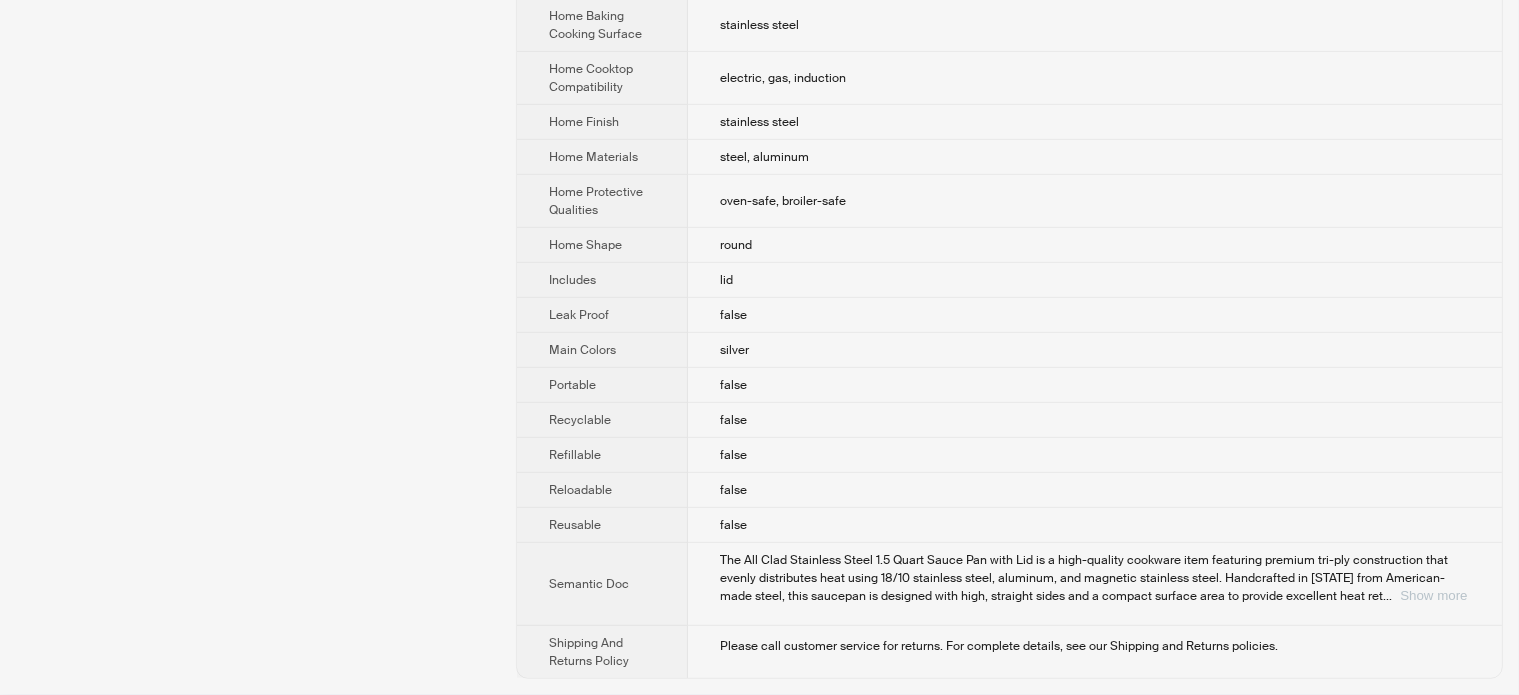 click on "Show more" at bounding box center (1433, 595) 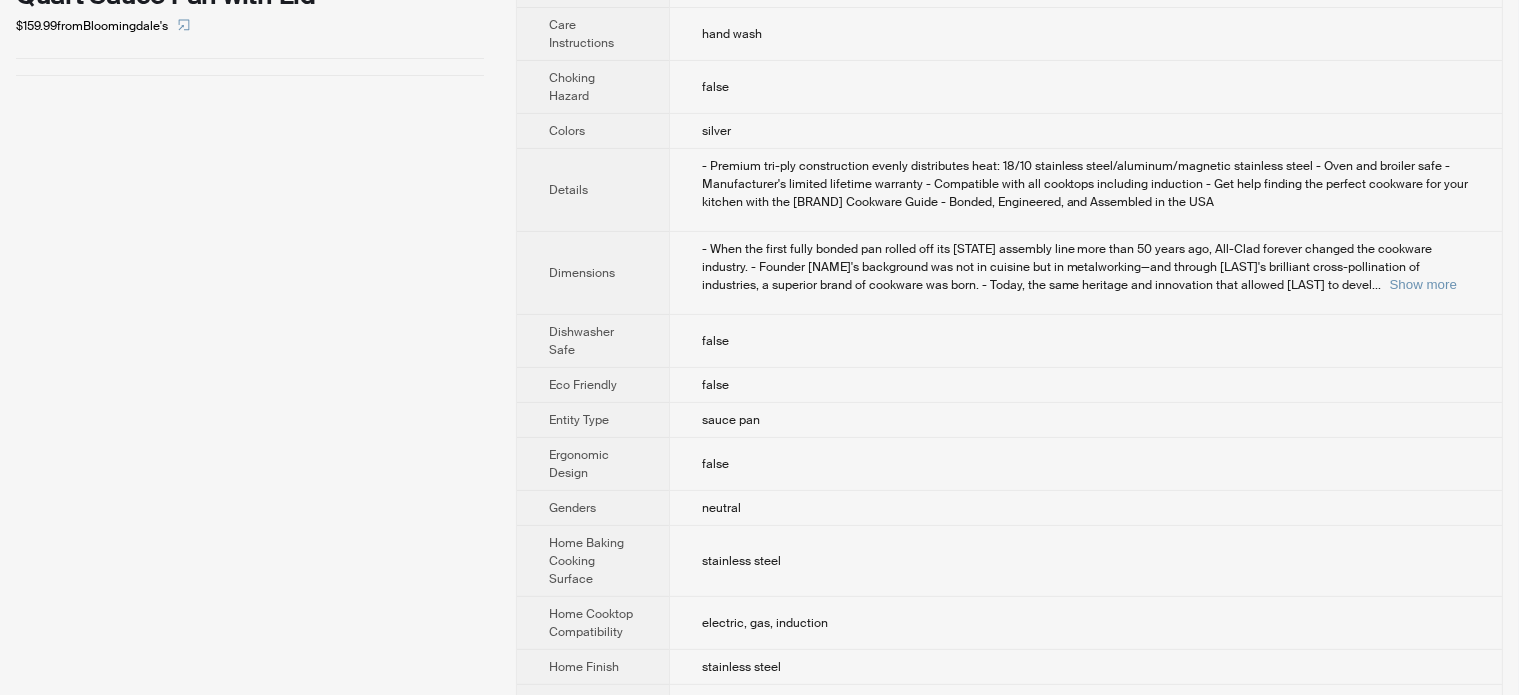 scroll, scrollTop: 0, scrollLeft: 0, axis: both 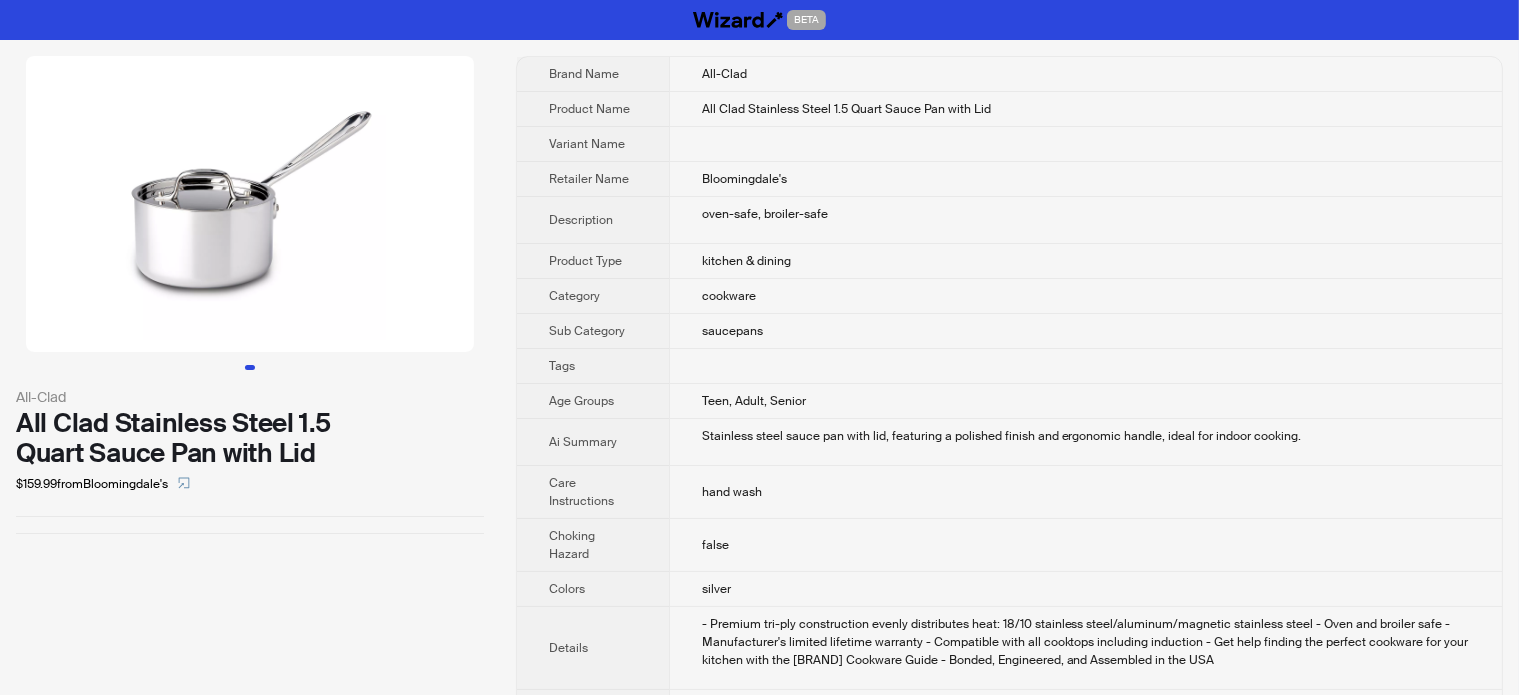 click on "$159.99  from  Bloomingdale's" at bounding box center (250, 484) 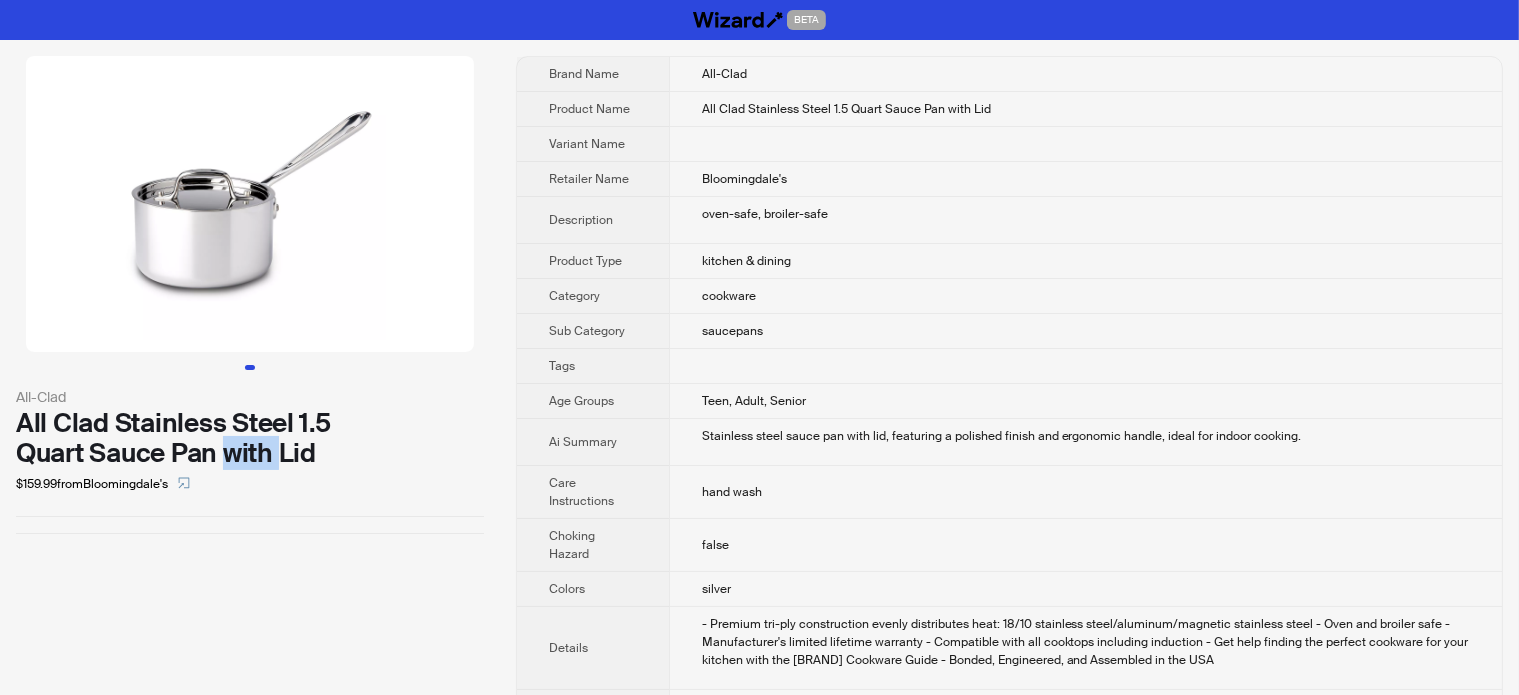 click on "All Clad Stainless Steel 1.5 Quart Sauce Pan with Lid" at bounding box center [250, 438] 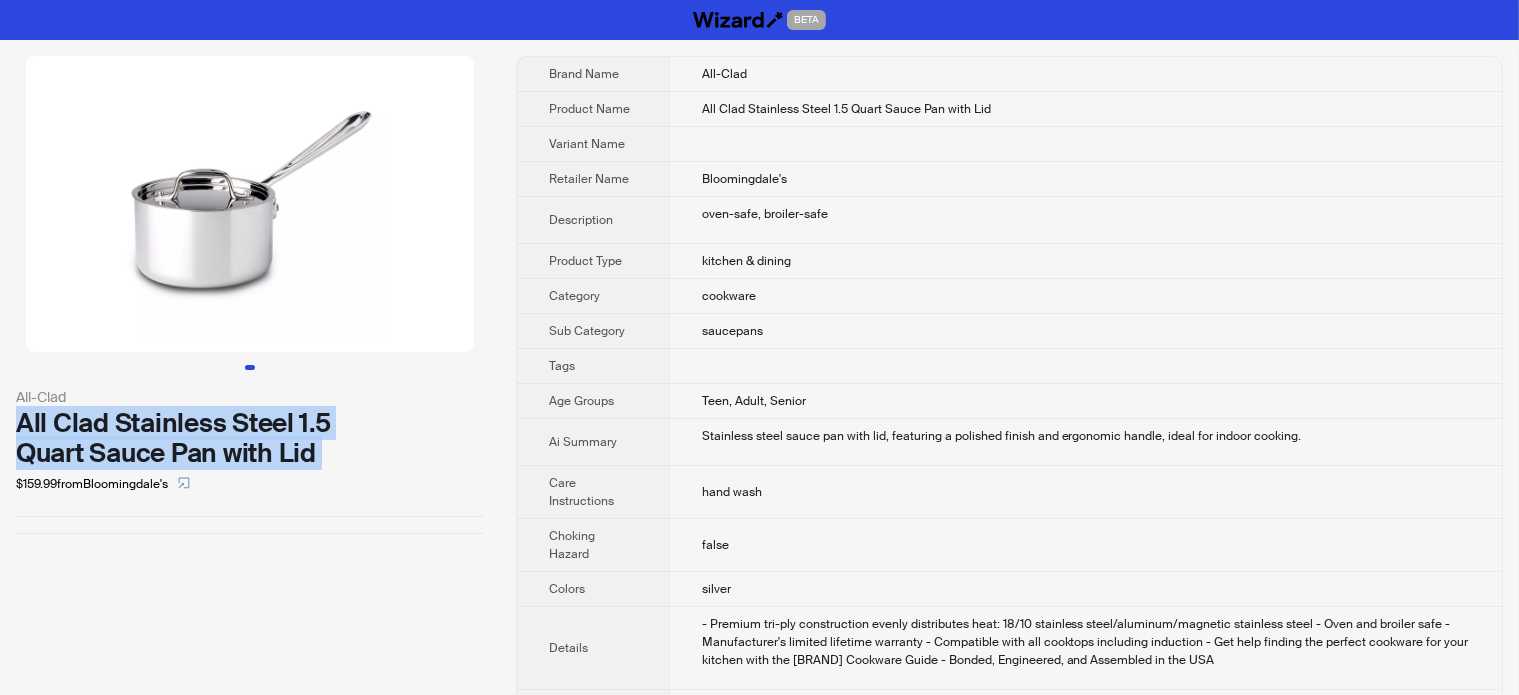 click on "All Clad Stainless Steel 1.5 Quart Sauce Pan with Lid" at bounding box center [250, 438] 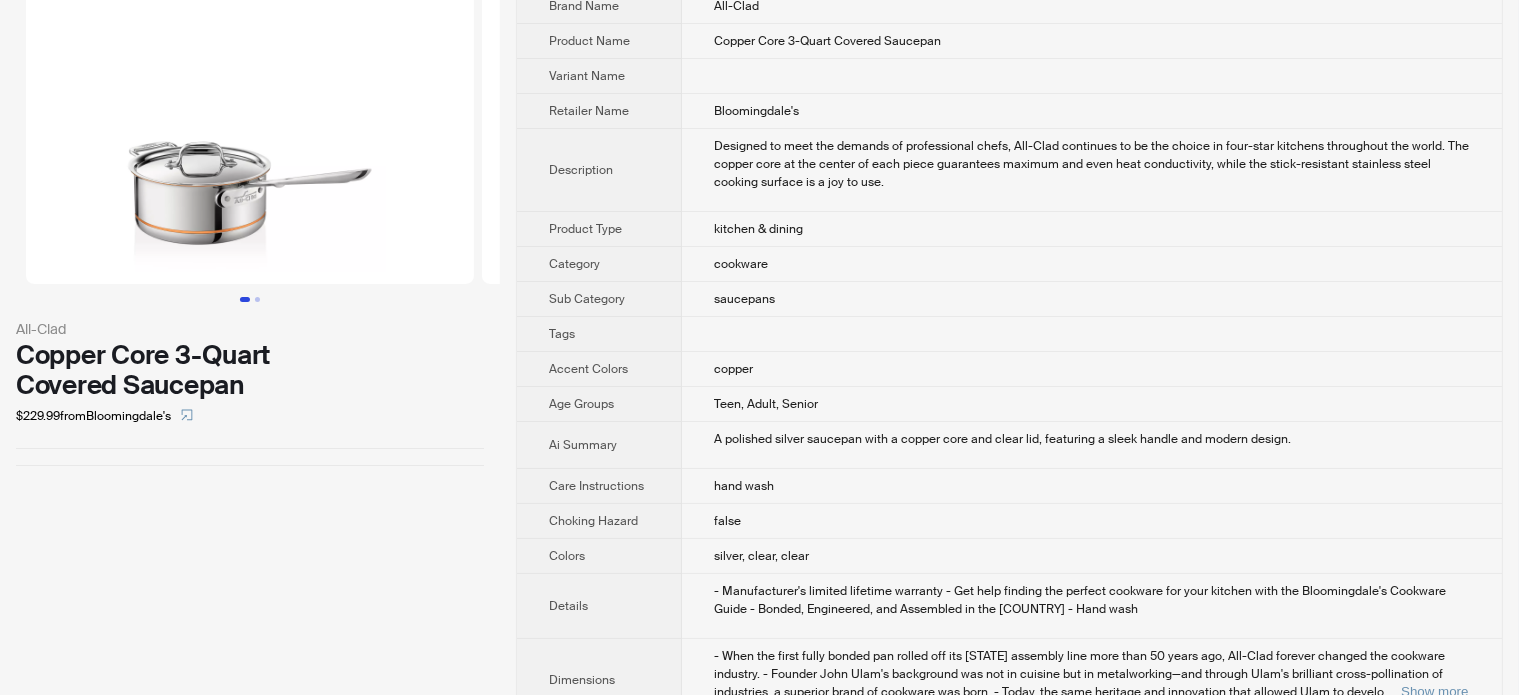 scroll, scrollTop: 200, scrollLeft: 0, axis: vertical 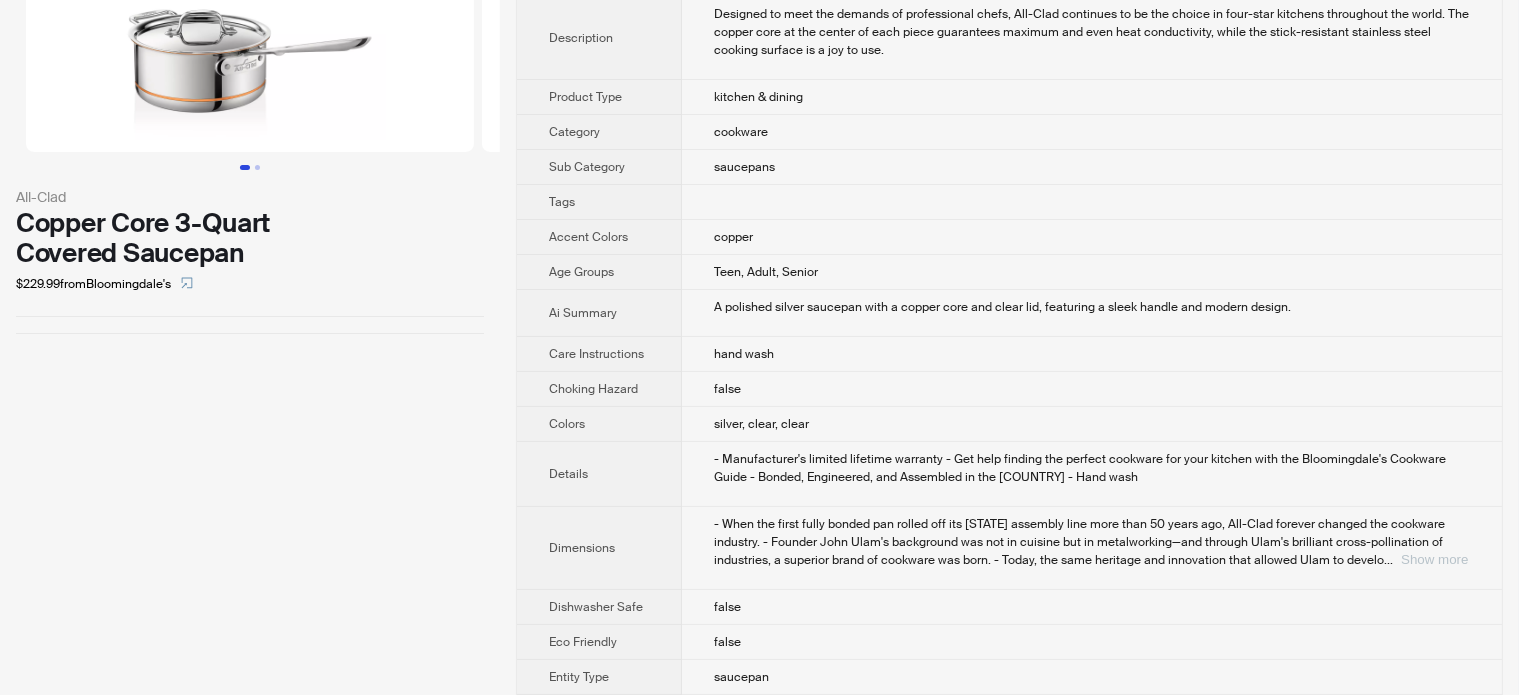 click on "- When the first fully bonded pan rolled off its Pennsylvania assembly line more than 50 years ago, All-Clad forever changed the cookware industry.
- Founder John Ulam's background was not in cuisine but in metalworking—and through Ulam's brilliant cross-pollination of industries, a superior brand of cookware was born.
- Today, the same heritage and innovation that allowed Ulam to develo ... Show more" at bounding box center [1092, 542] 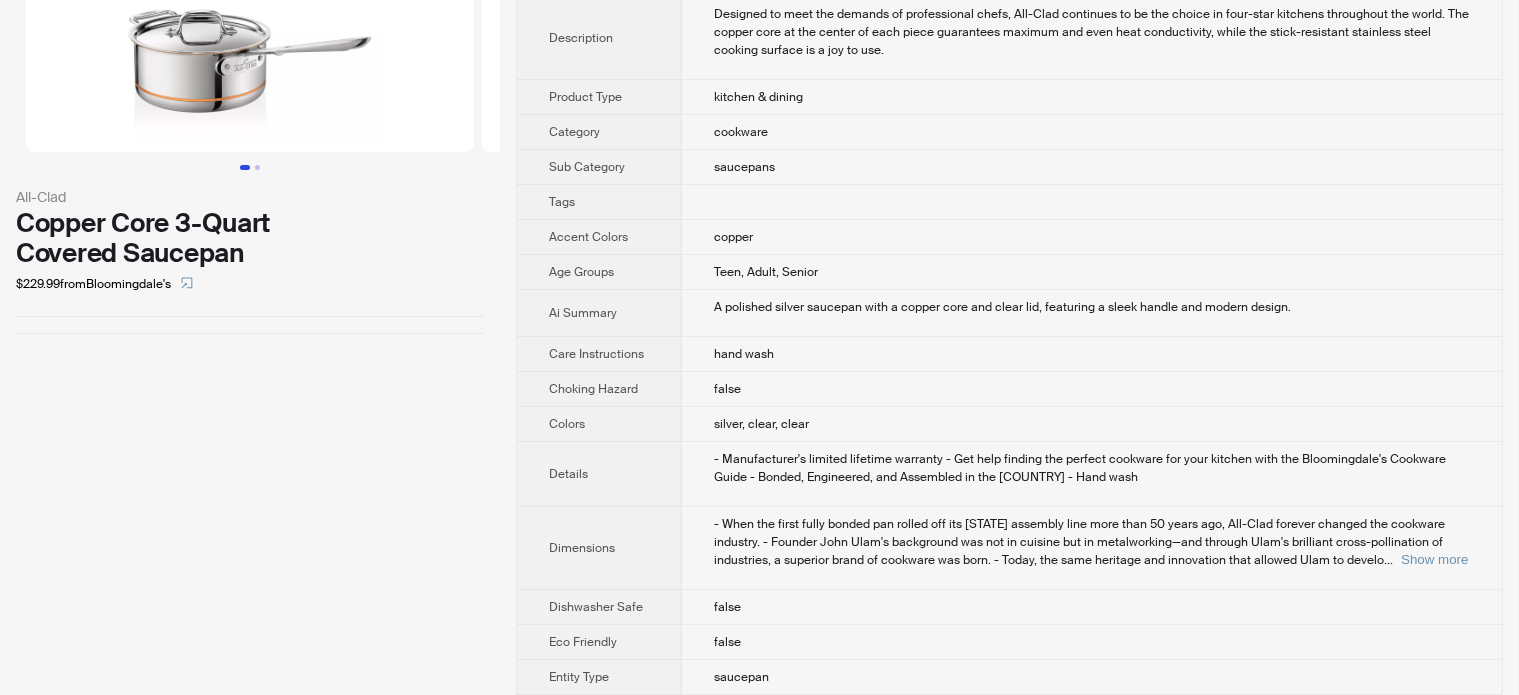 scroll, scrollTop: 0, scrollLeft: 0, axis: both 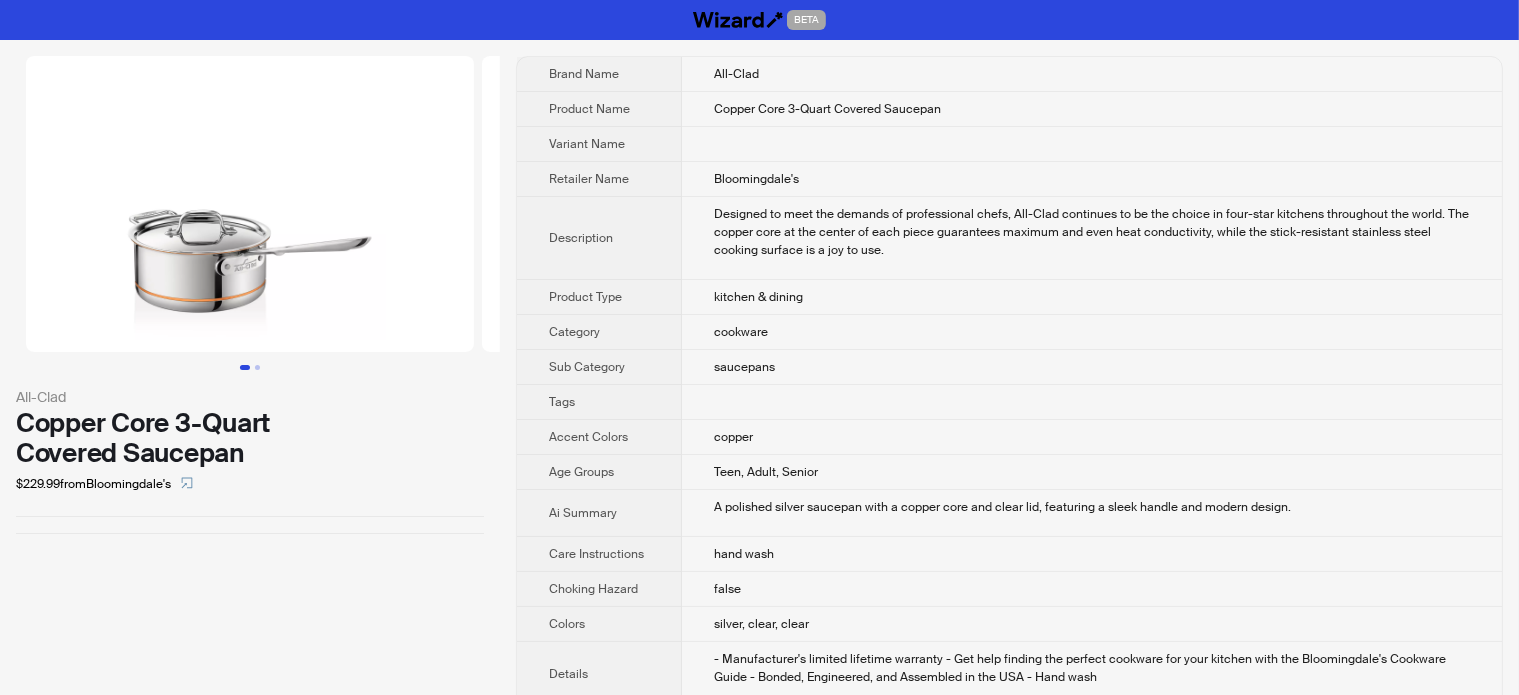 click on "Copper Core 3-Quart Covered Saucepan" at bounding box center [250, 438] 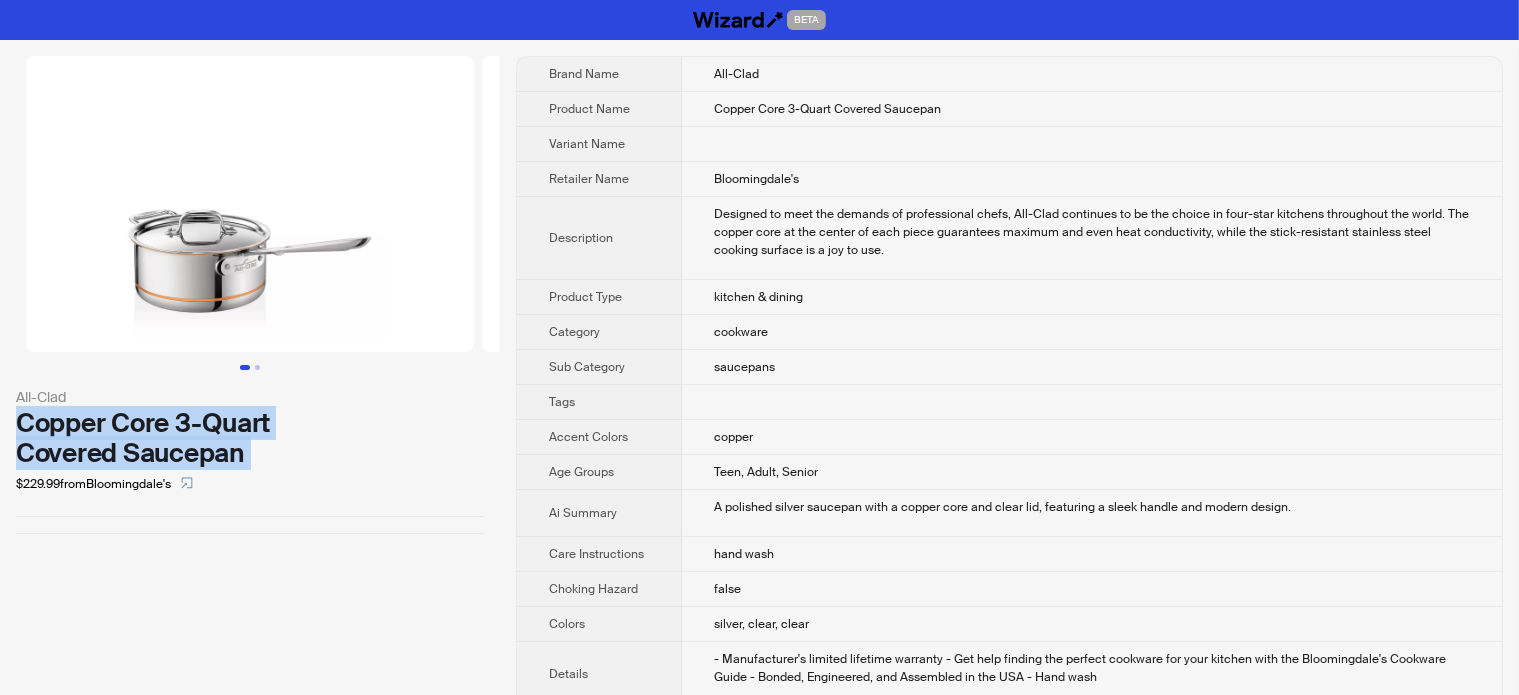 click on "Copper Core 3-Quart Covered Saucepan" at bounding box center (250, 438) 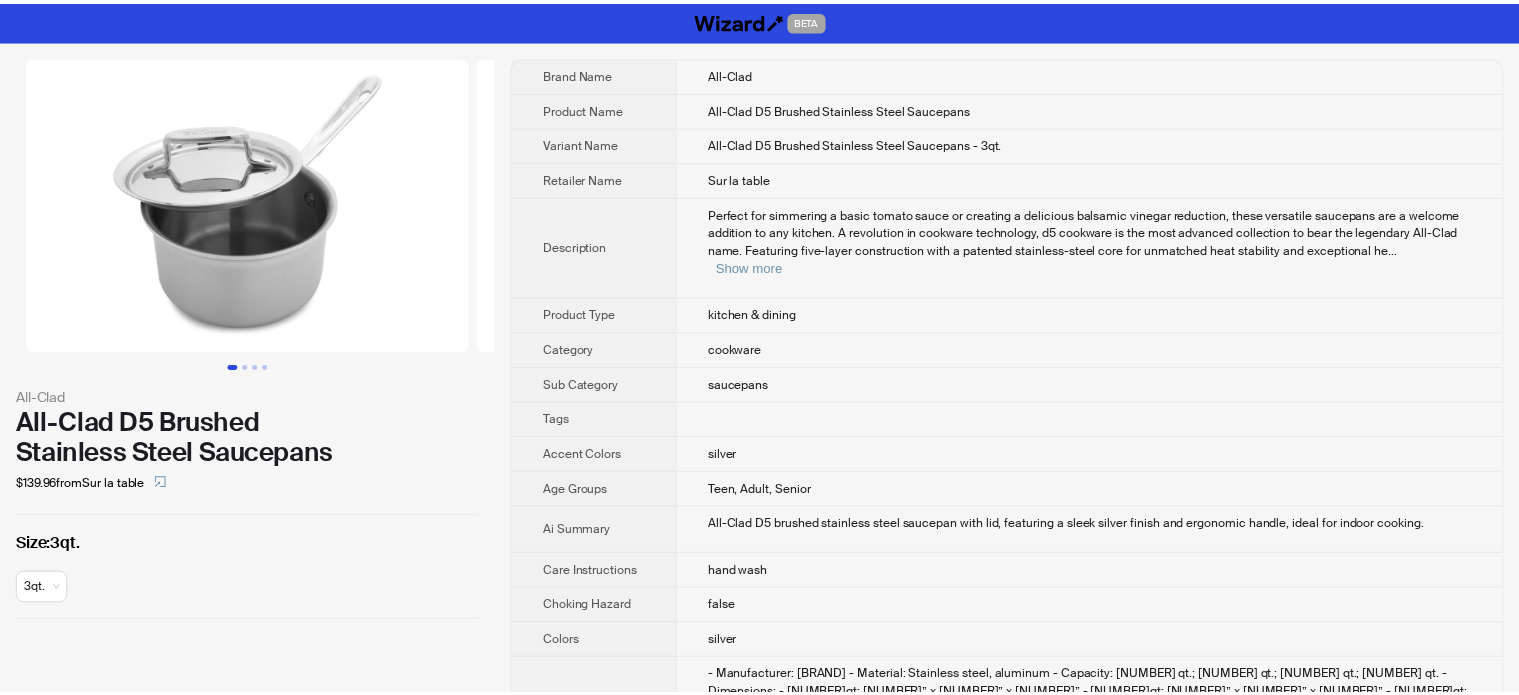scroll, scrollTop: 0, scrollLeft: 0, axis: both 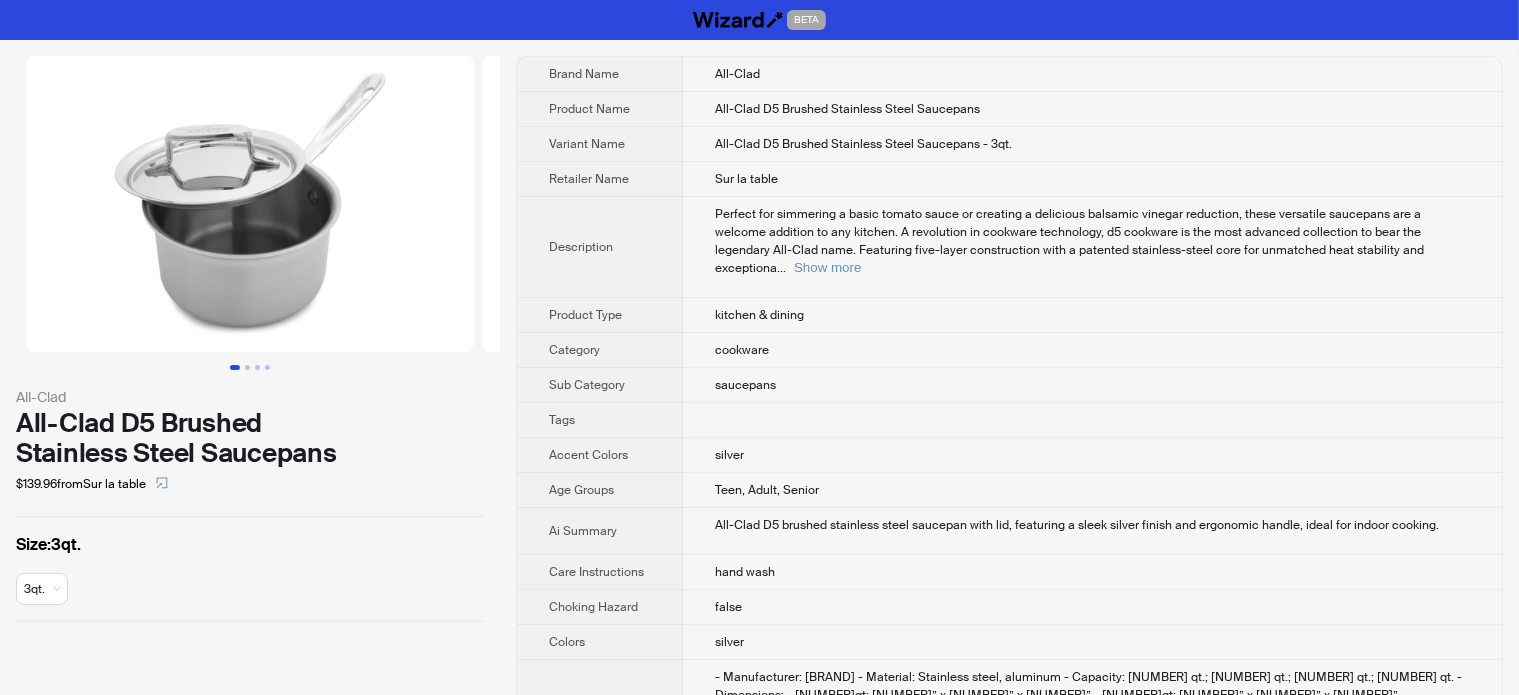 drag, startPoint x: 76, startPoint y: 278, endPoint x: 296, endPoint y: 286, distance: 220.1454 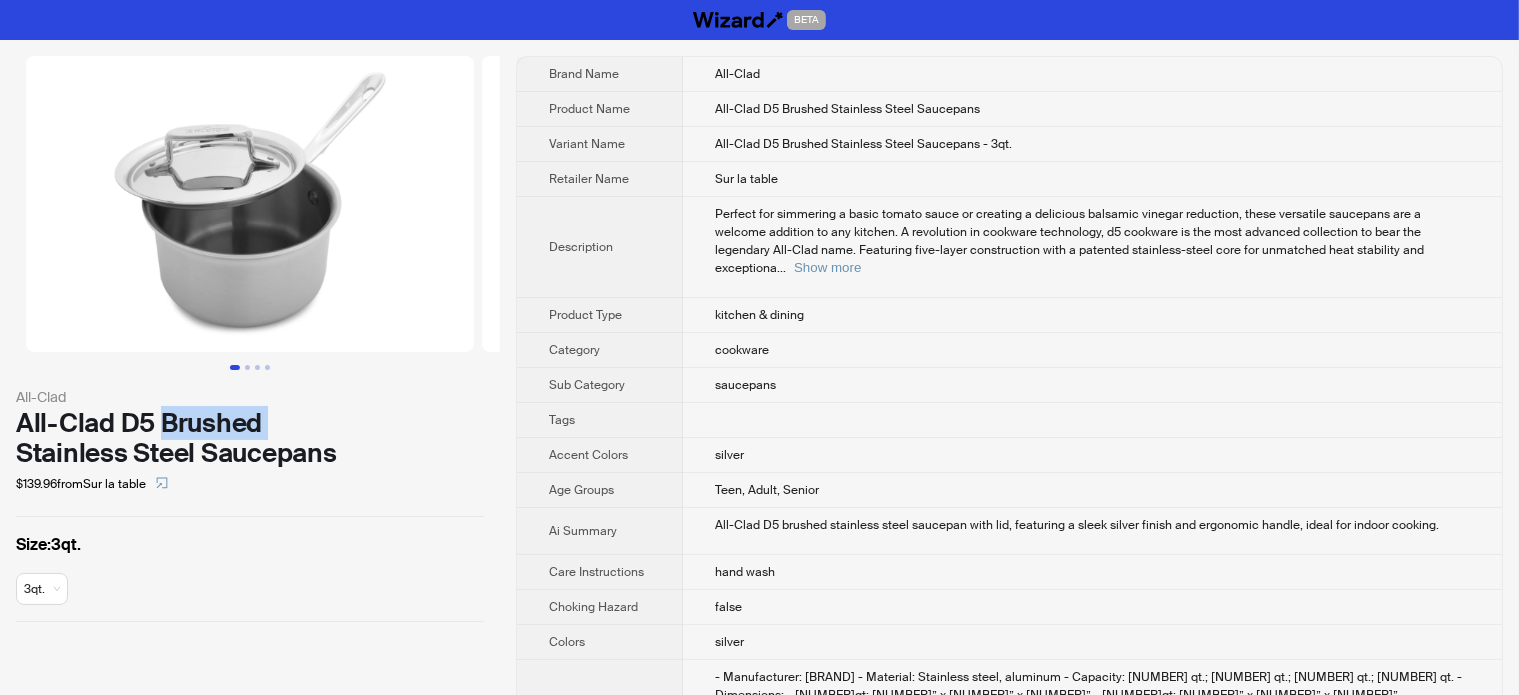 click on "All-Clad D5 Brushed Stainless Steel Saucepans" at bounding box center (250, 438) 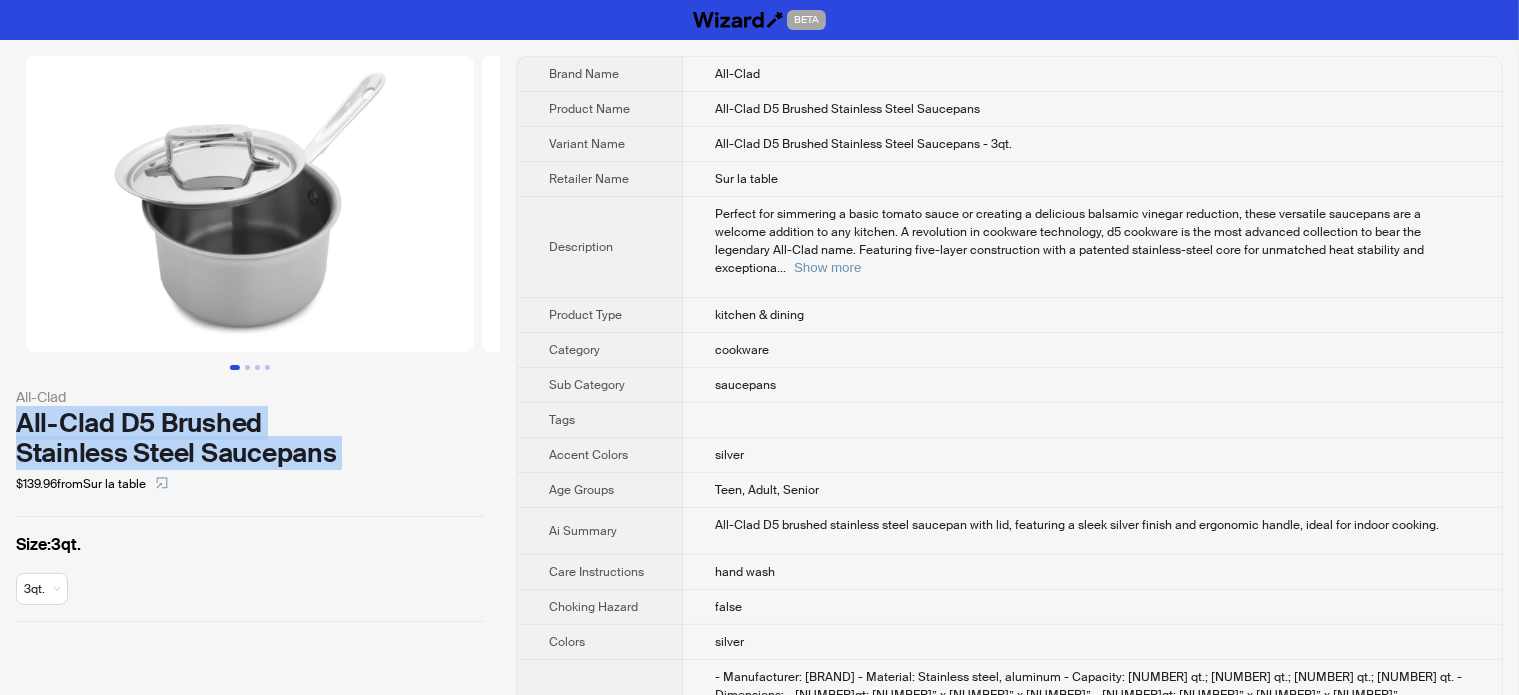 click on "All-Clad D5 Brushed Stainless Steel Saucepans" at bounding box center [250, 438] 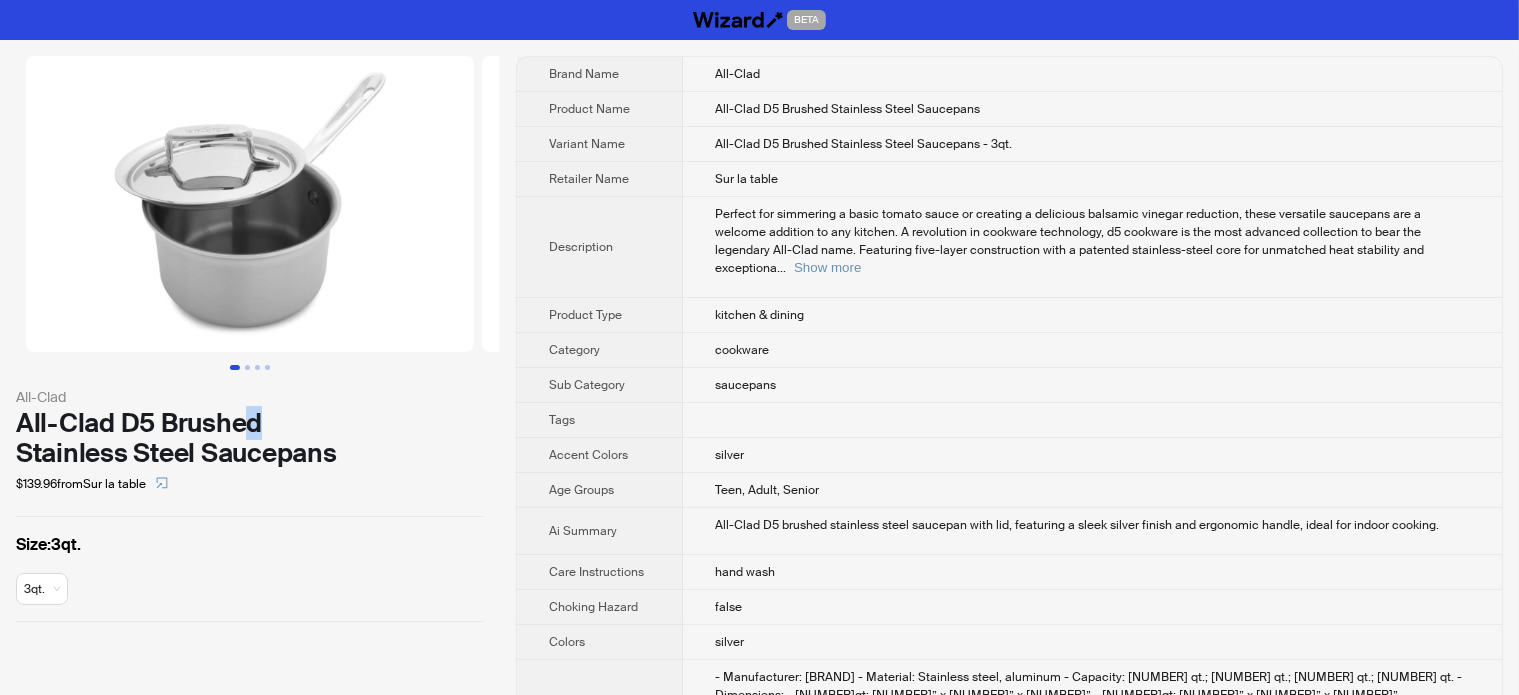 drag, startPoint x: 263, startPoint y: 419, endPoint x: 253, endPoint y: 423, distance: 10.770329 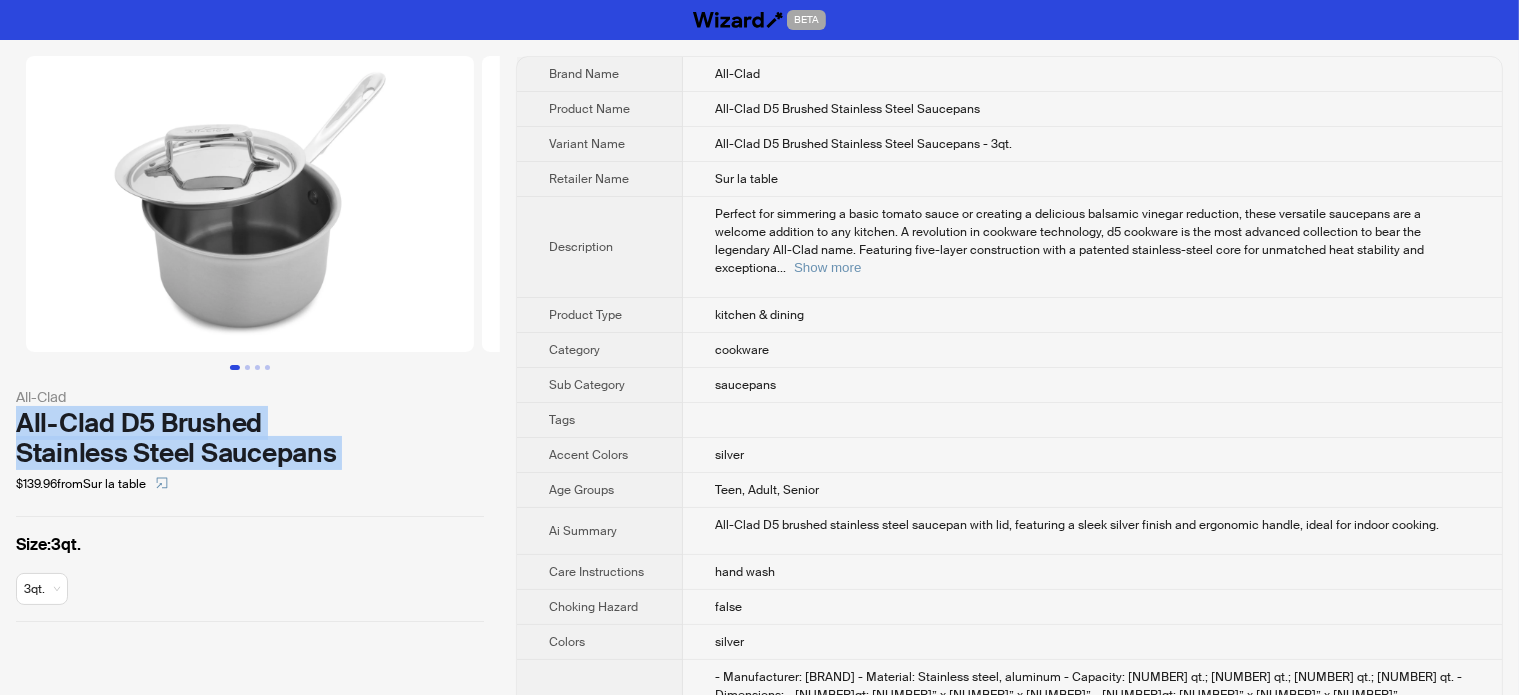 click on "All-Clad D5 Brushed Stainless Steel Saucepans" at bounding box center [250, 438] 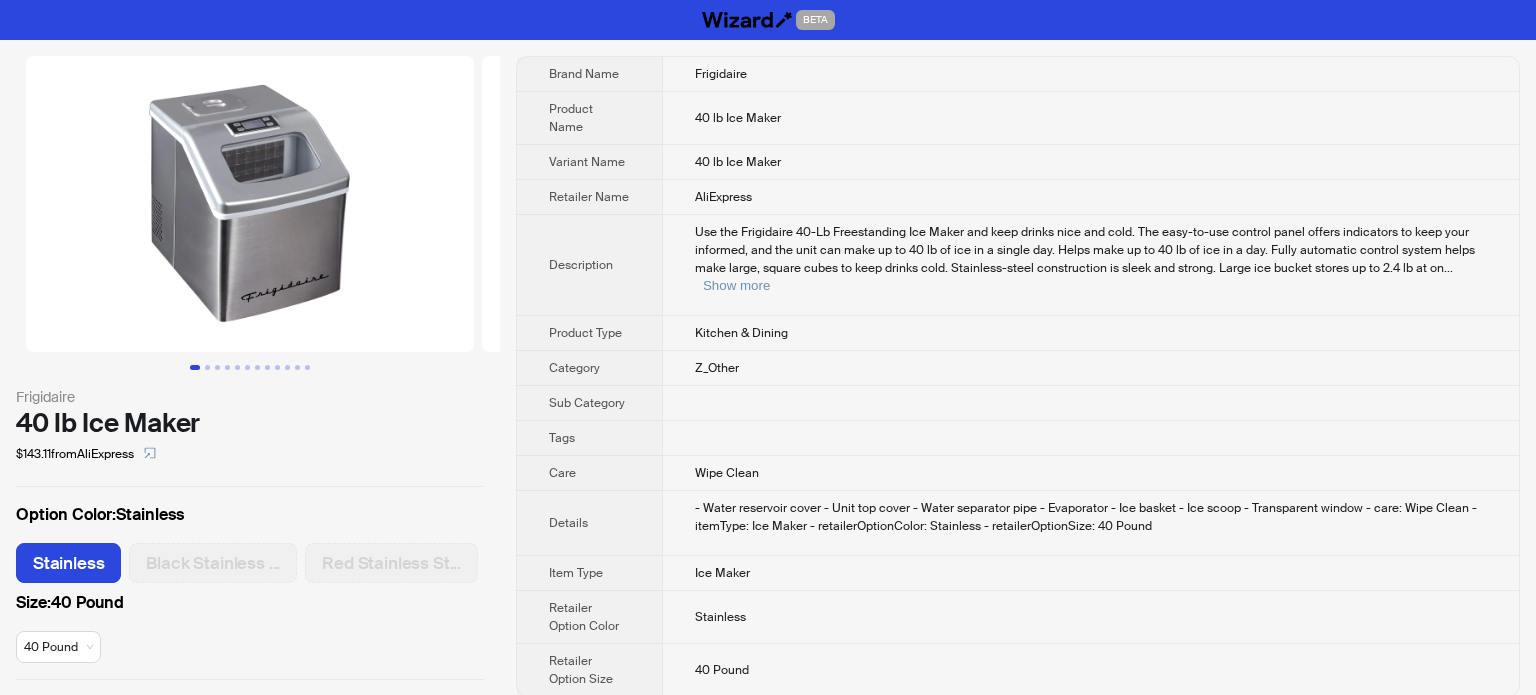 scroll, scrollTop: 0, scrollLeft: 0, axis: both 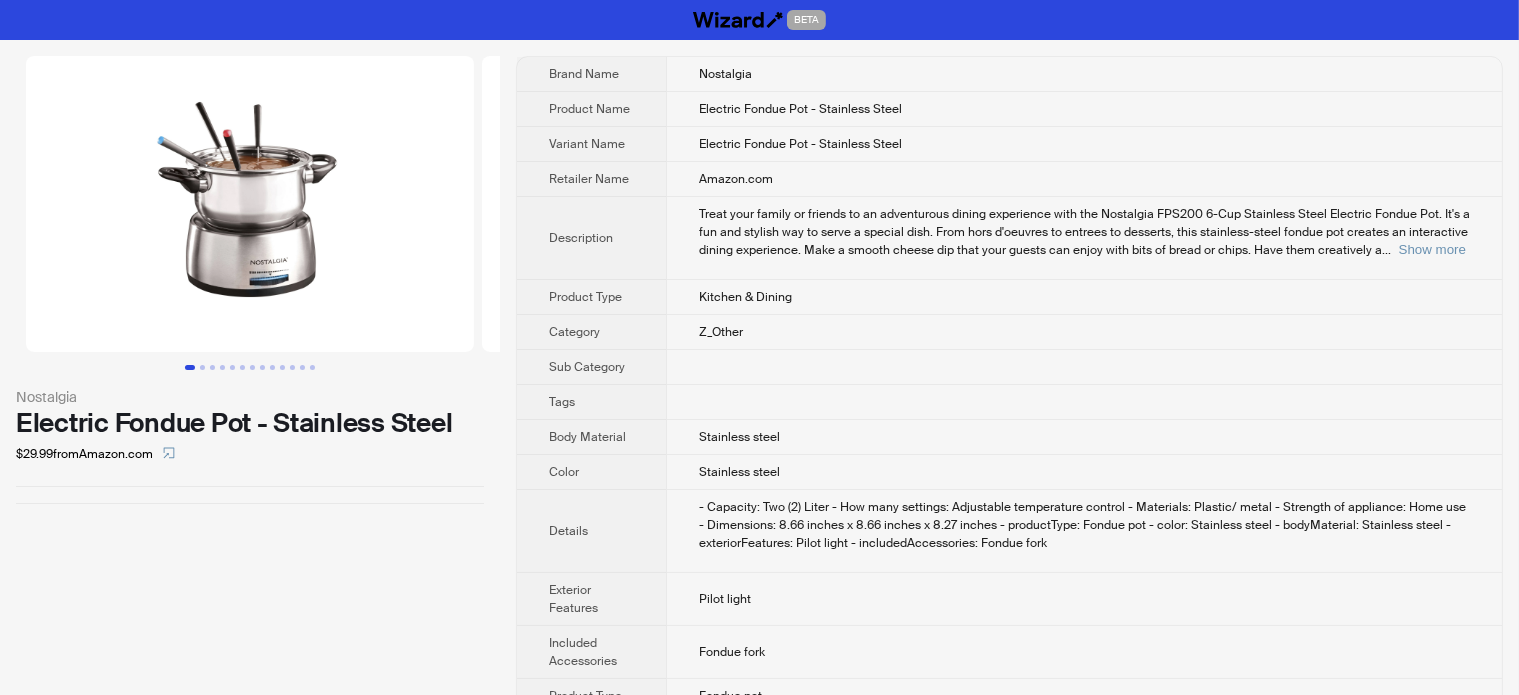 click on "Nostalgia Electric Fondue Pot - Stainless Steel $29.99  from  Amazon.com" at bounding box center (250, 385) 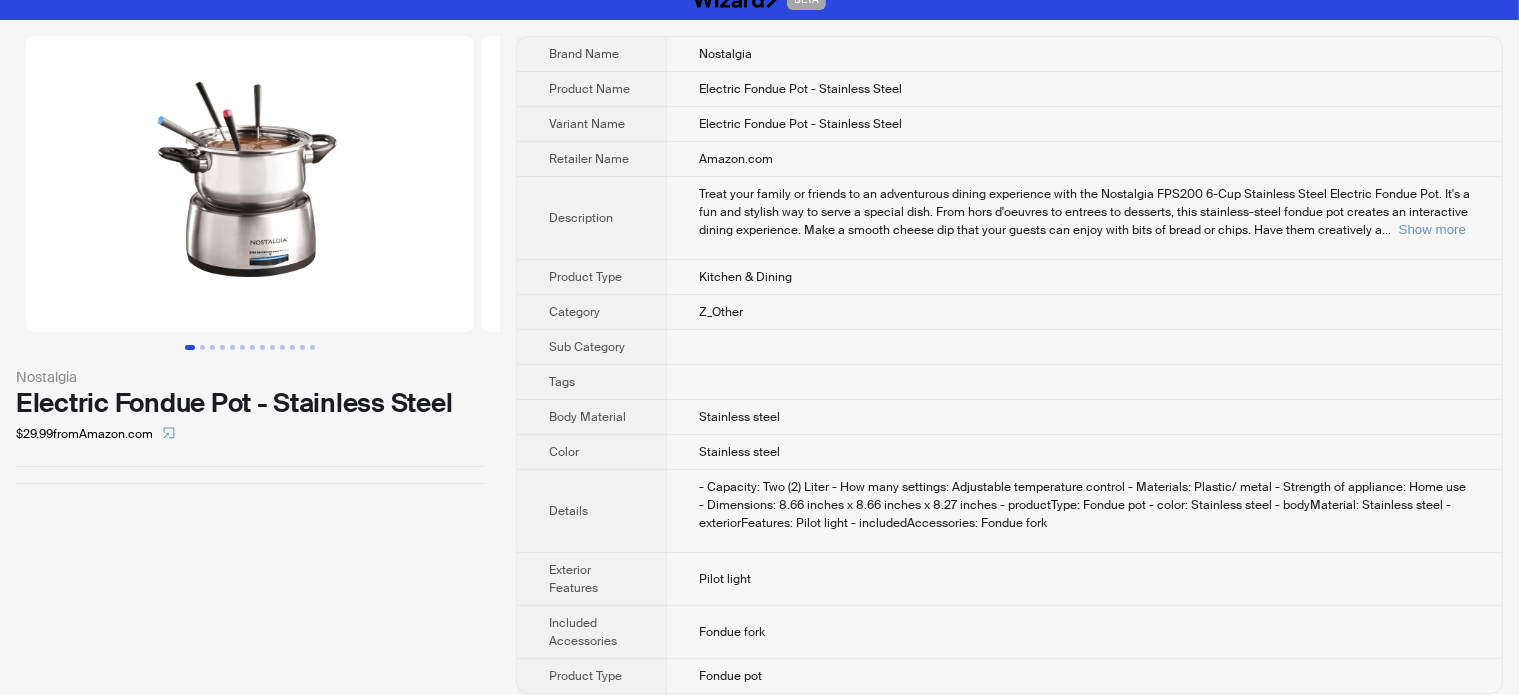 scroll, scrollTop: 32, scrollLeft: 0, axis: vertical 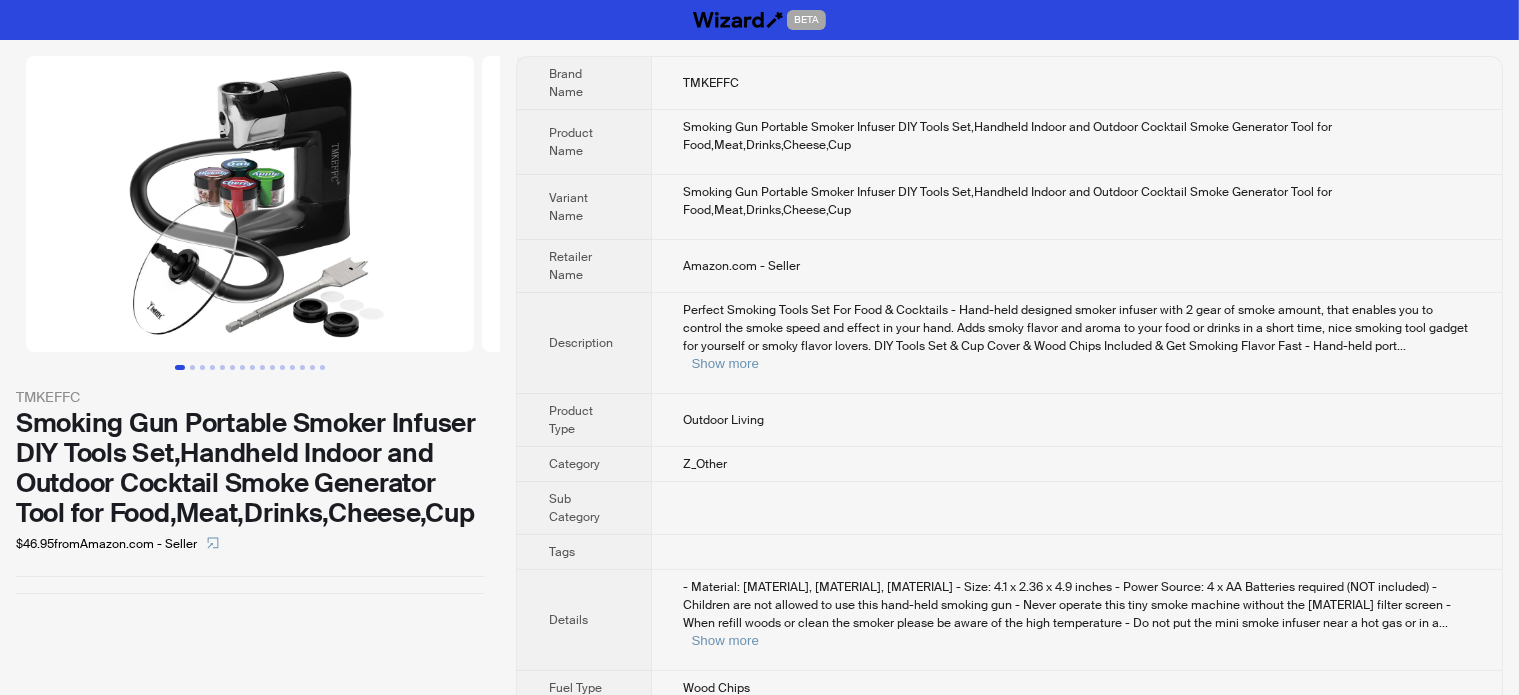 click on "Smoking Gun Portable Smoker Infuser DIY Tools Set,Handheld Indoor and Outdoor Cocktail Smoke Generator Tool for Food,Meat,Drinks,Cheese,Cup" at bounding box center [250, 468] 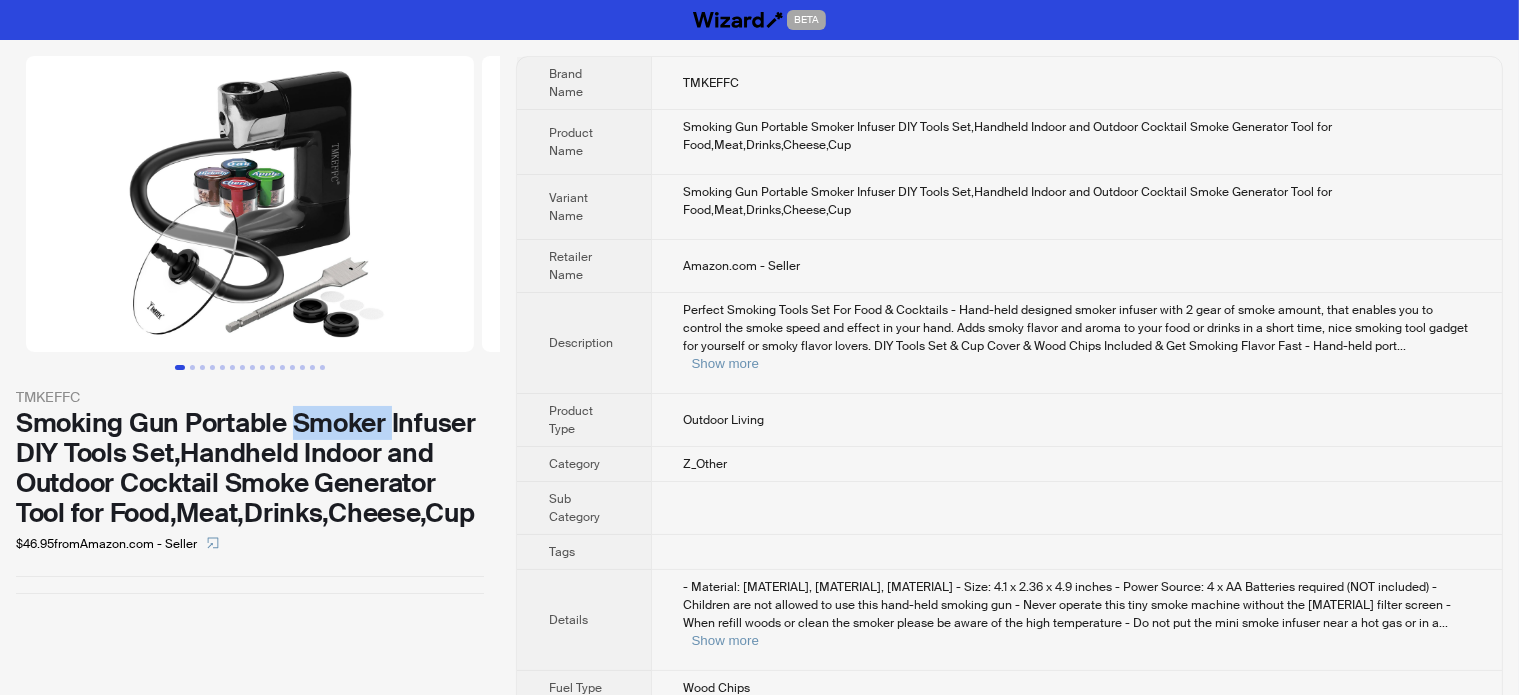 click on "Smoking Gun Portable Smoker Infuser DIY Tools Set,Handheld Indoor and Outdoor Cocktail Smoke Generator Tool for Food,Meat,Drinks,Cheese,Cup" at bounding box center [250, 468] 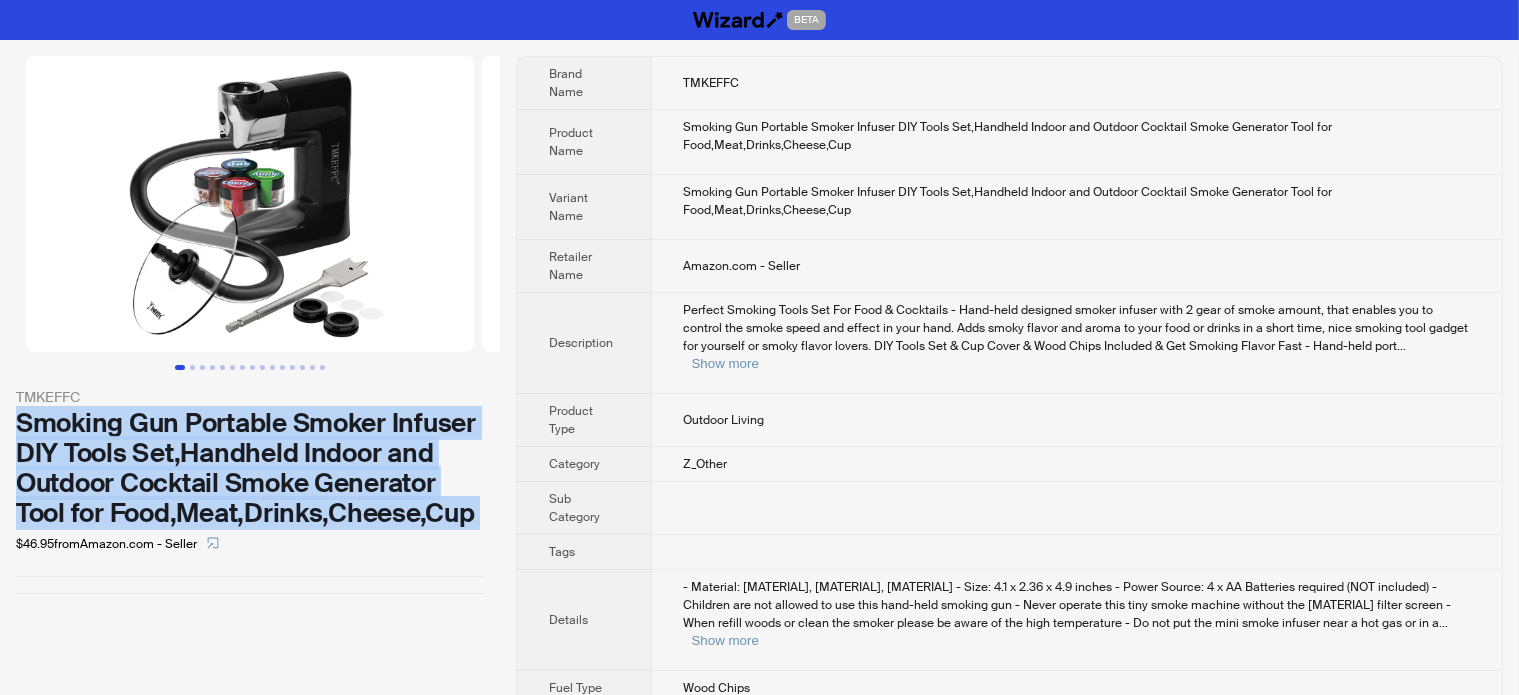 click on "Smoking Gun Portable Smoker Infuser DIY Tools Set,Handheld Indoor and Outdoor Cocktail Smoke Generator Tool for Food,Meat,Drinks,Cheese,Cup" at bounding box center (250, 468) 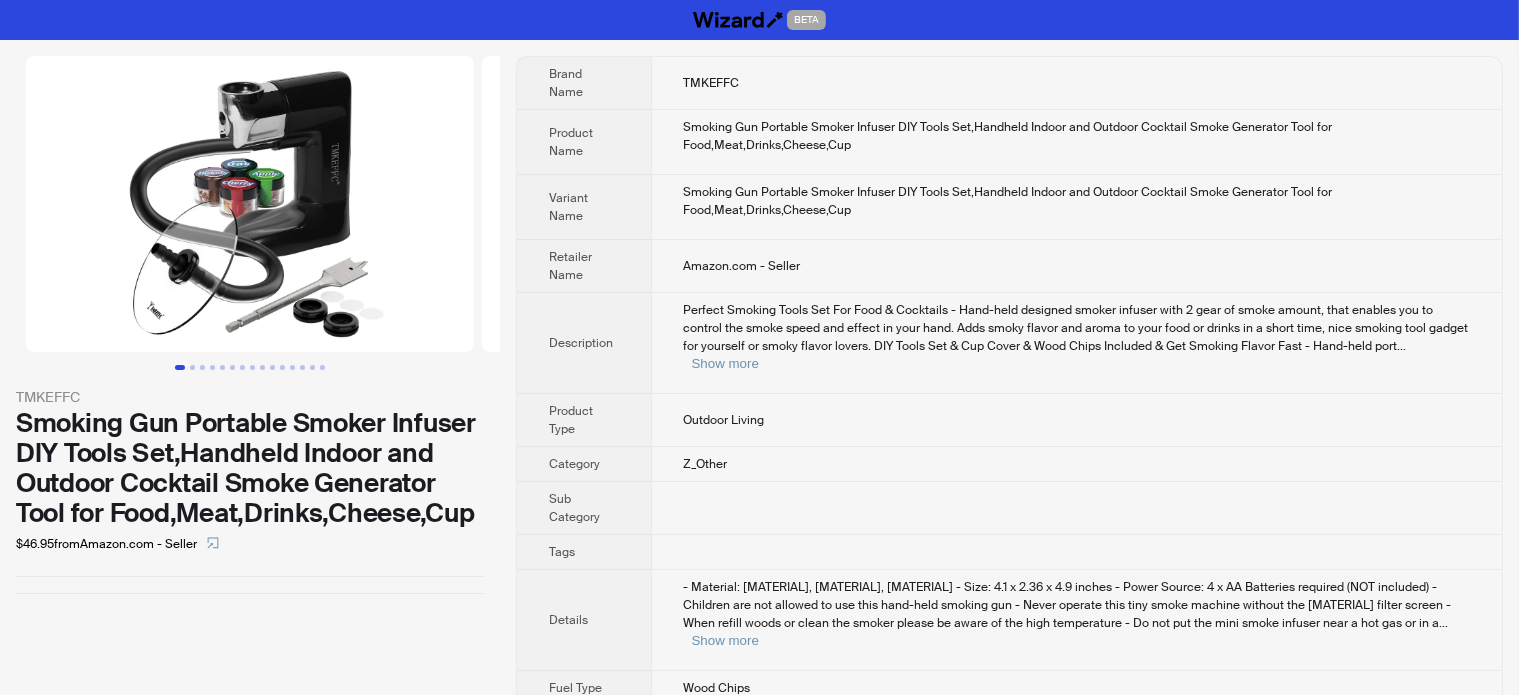 click on "Outdoor Living" at bounding box center [1076, 420] 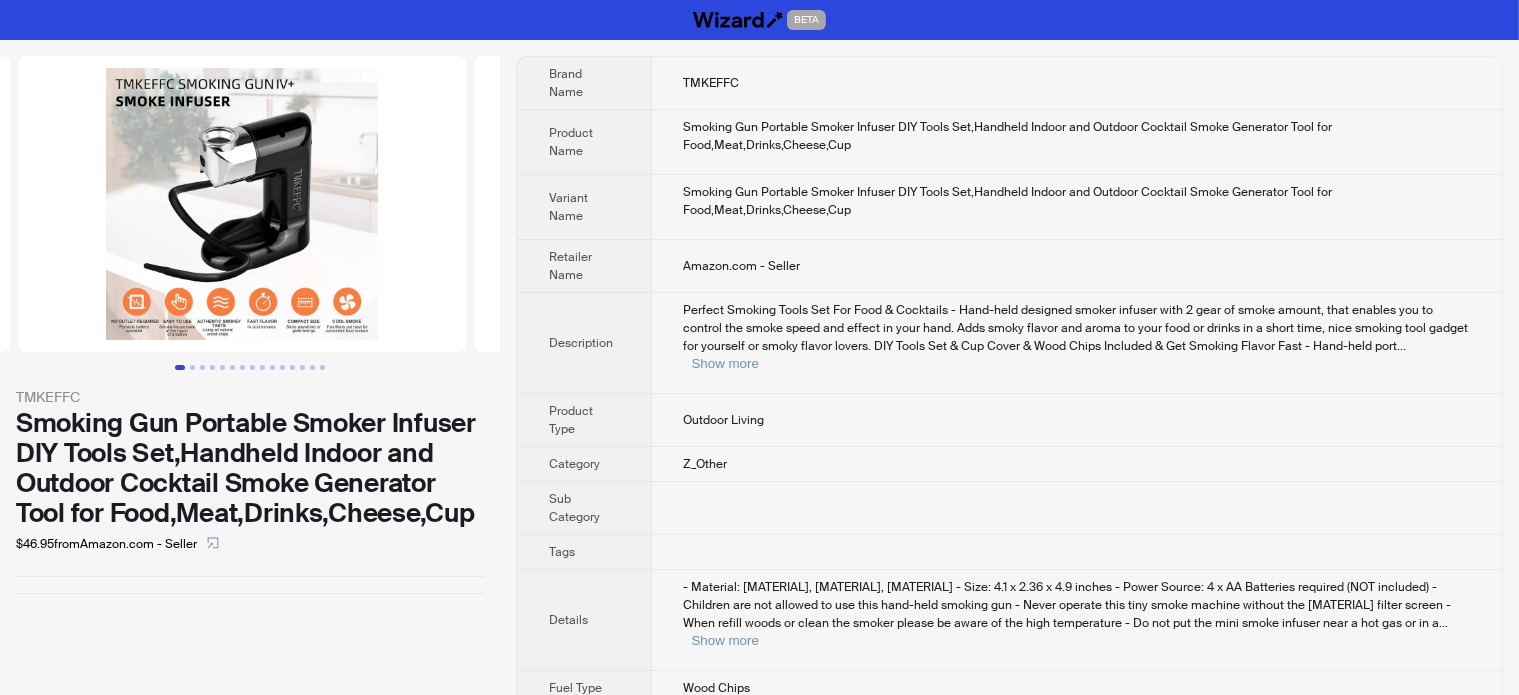 drag, startPoint x: 424, startPoint y: 204, endPoint x: 112, endPoint y: 273, distance: 319.53873 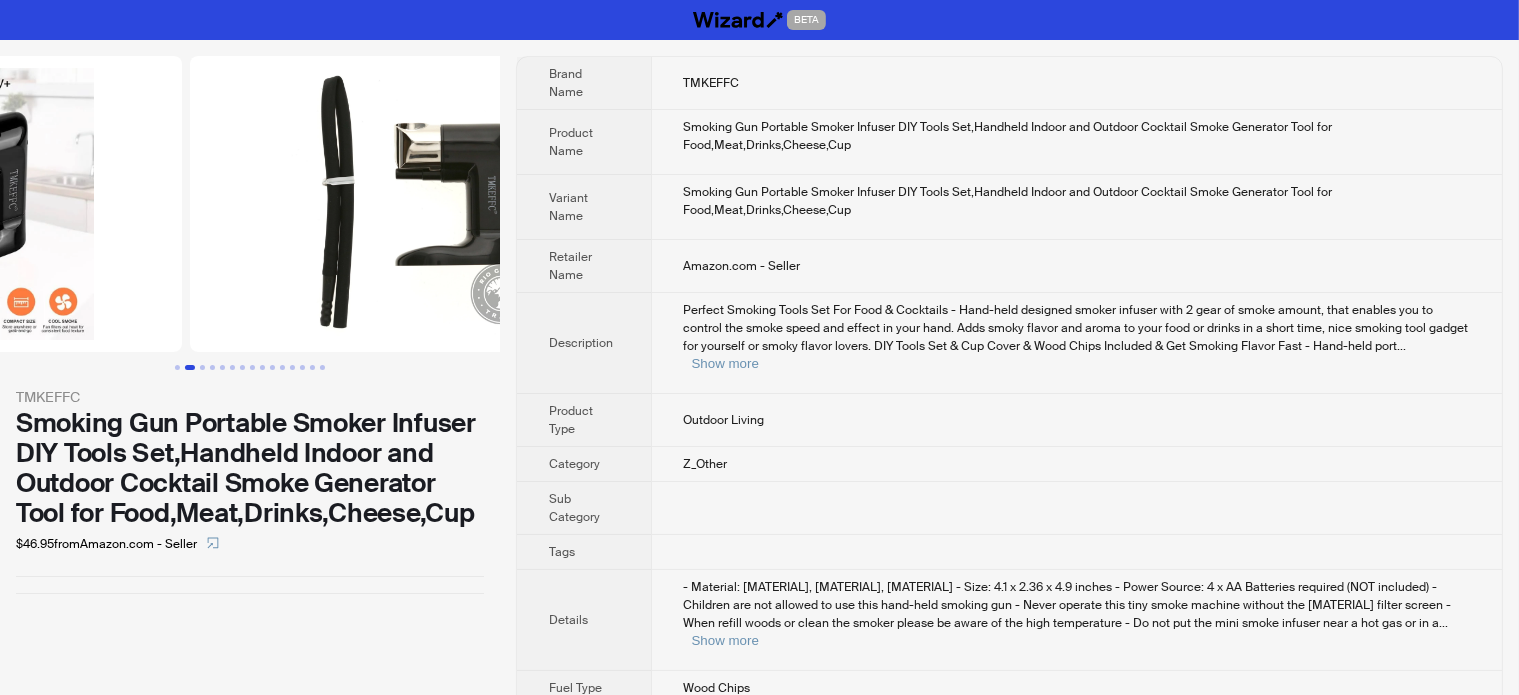 drag, startPoint x: 379, startPoint y: 196, endPoint x: 131, endPoint y: 257, distance: 255.39186 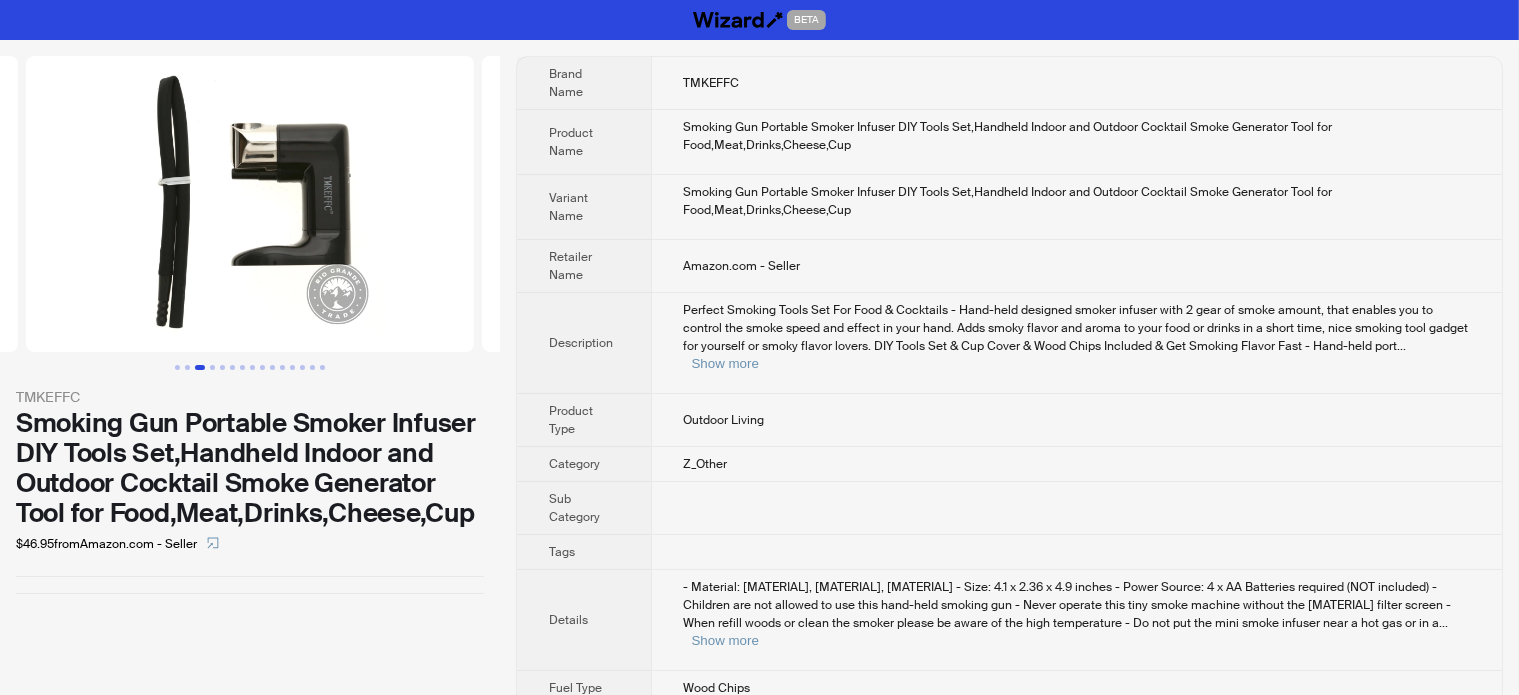 drag, startPoint x: 316, startPoint y: 233, endPoint x: 160, endPoint y: 226, distance: 156.15697 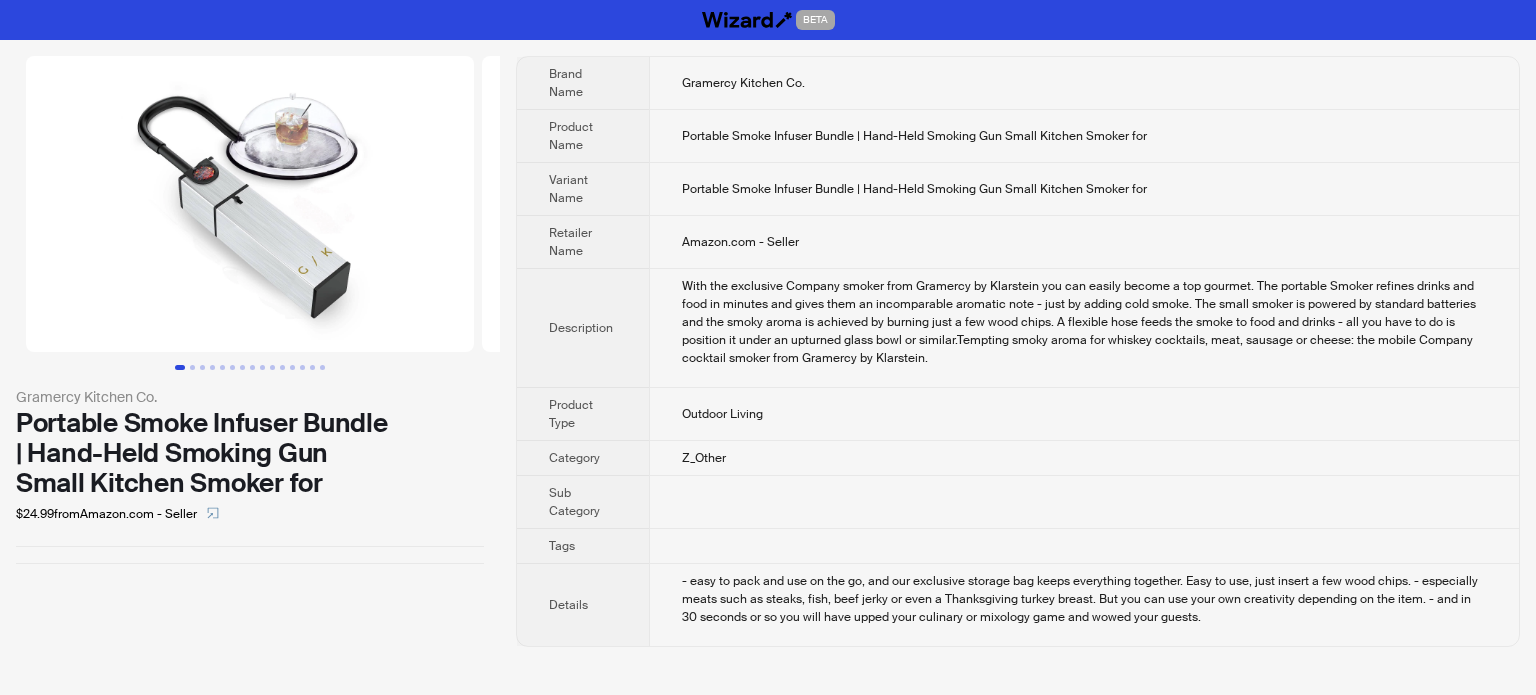 scroll, scrollTop: 0, scrollLeft: 0, axis: both 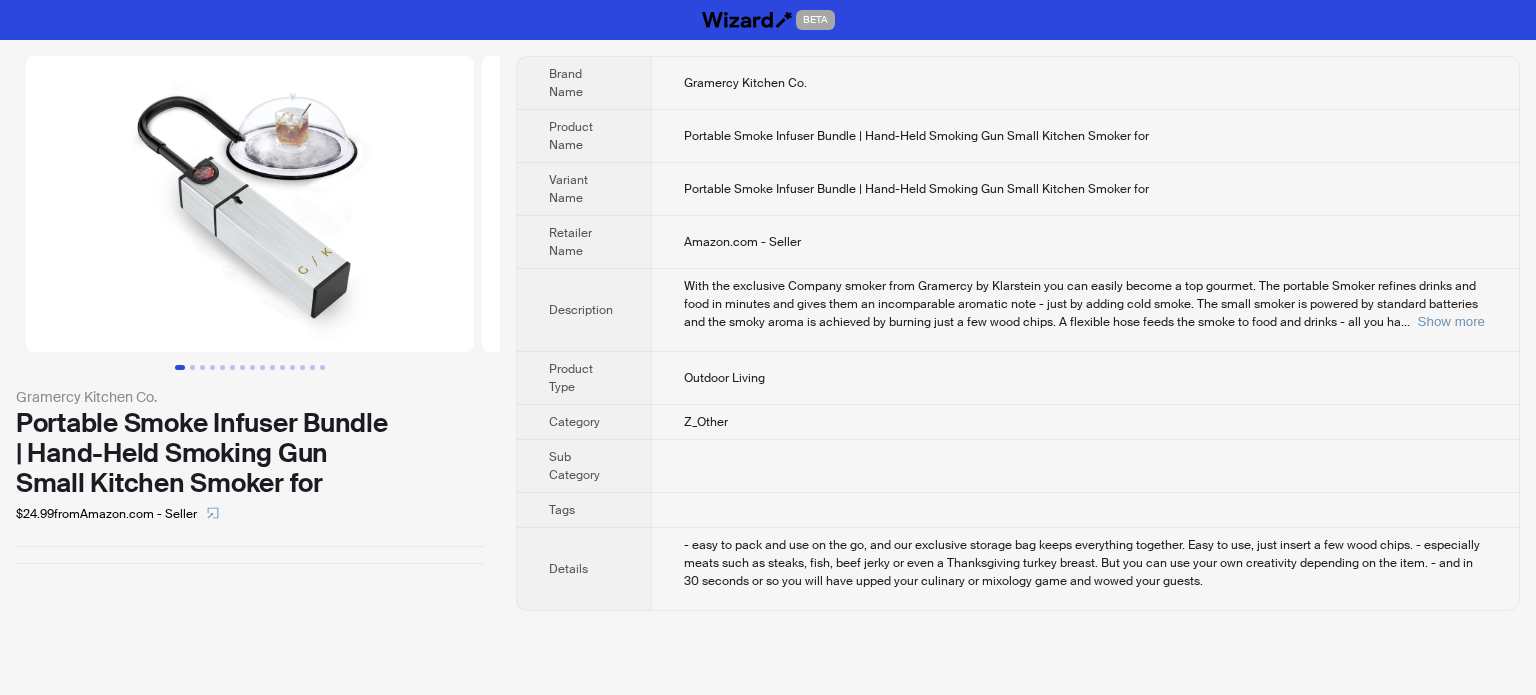 click on "Gramercy Kitchen Co." at bounding box center [250, 397] 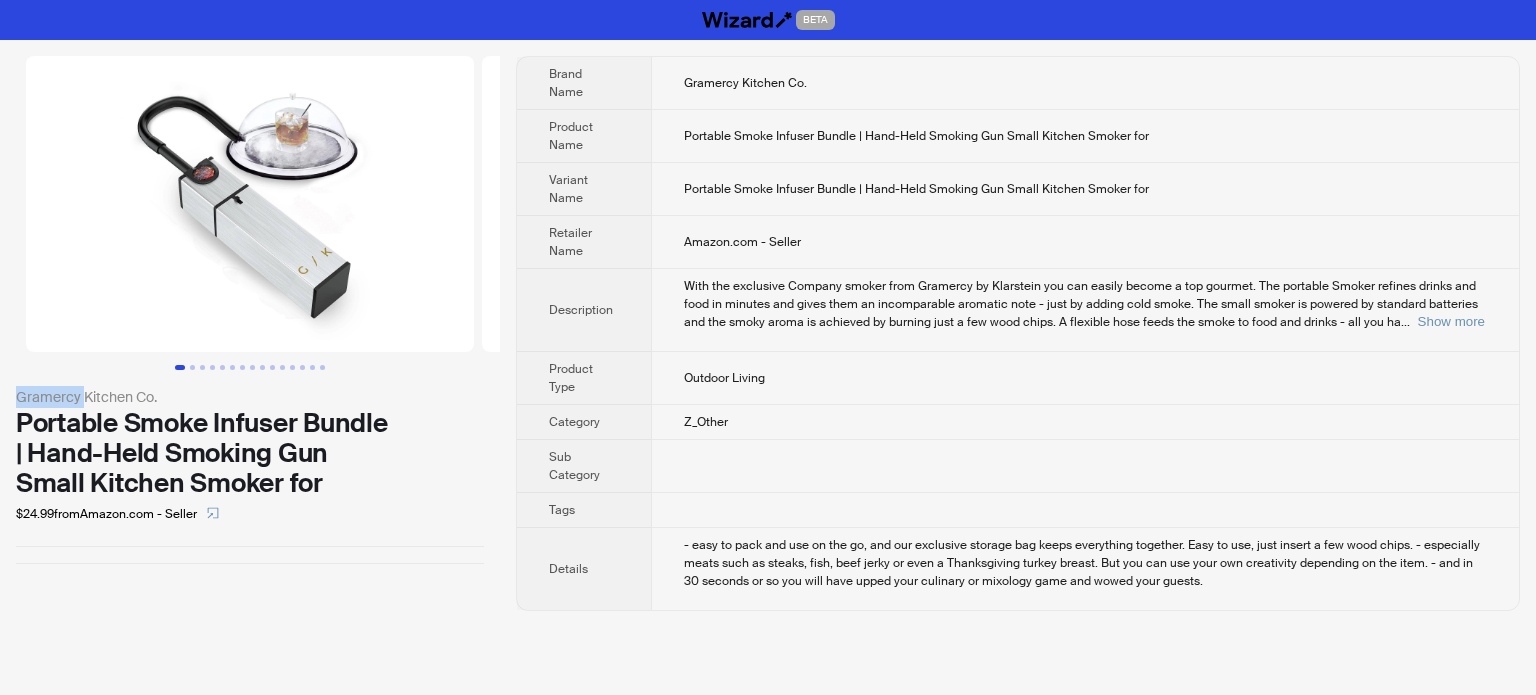 click on "Gramercy Kitchen Co." at bounding box center (250, 397) 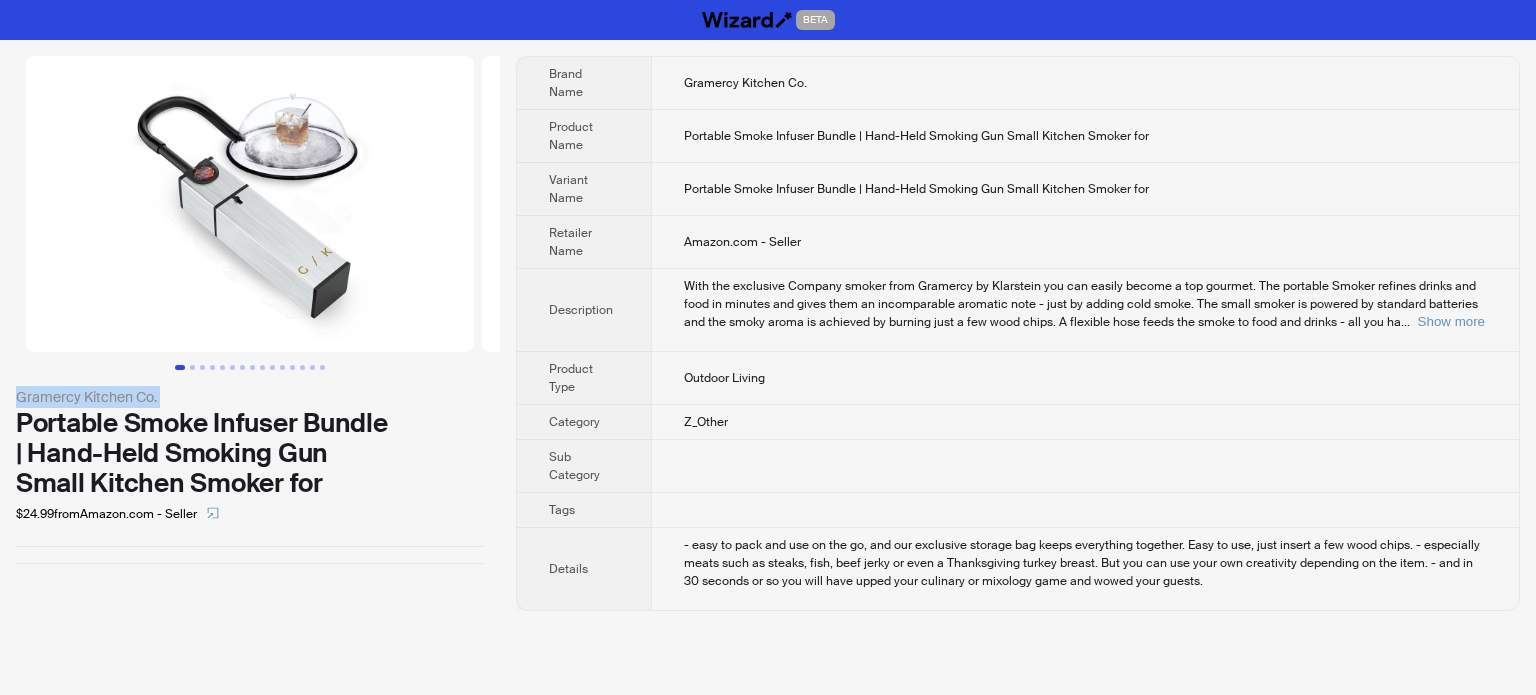 click on "Gramercy Kitchen Co." at bounding box center [250, 397] 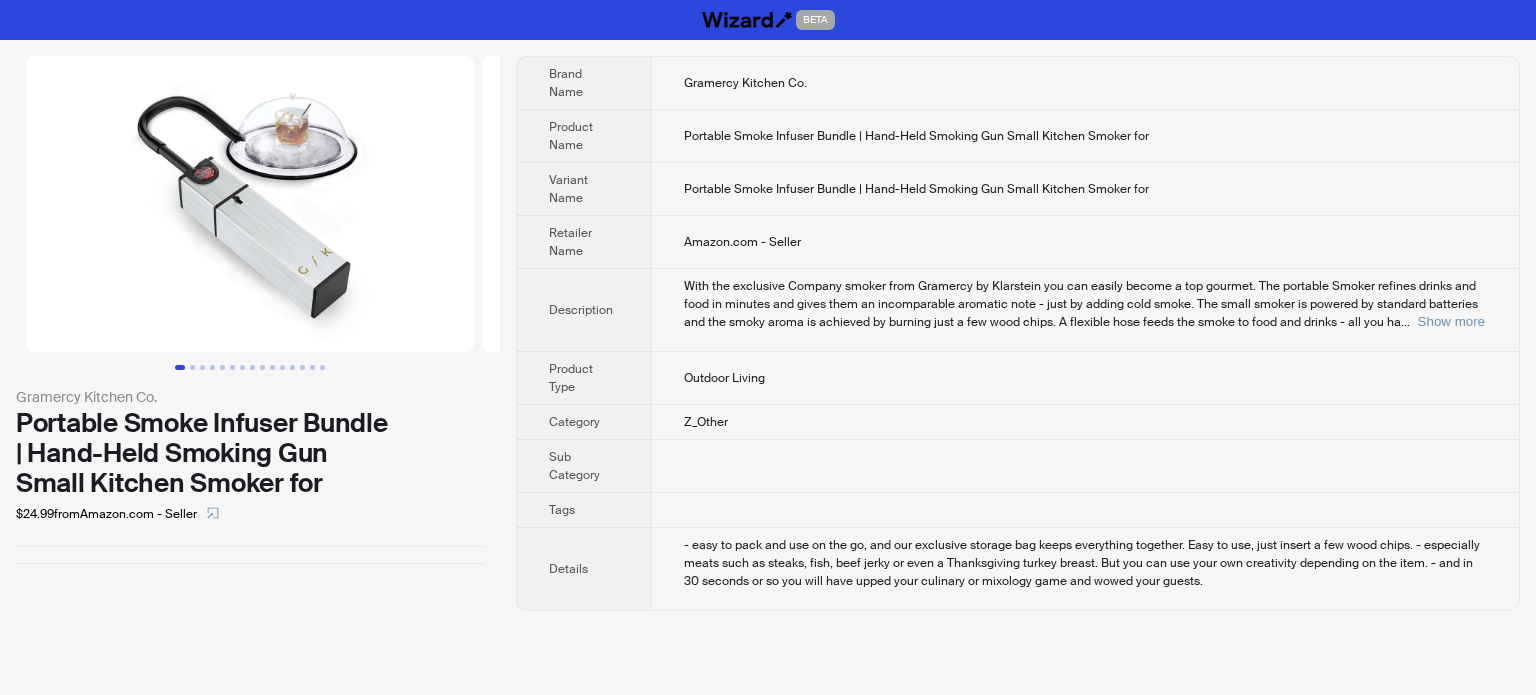 click on "Portable Smoke Infuser Bundle | Hand-Held Smoking Gun Small Kitchen Smoker for" at bounding box center (250, 453) 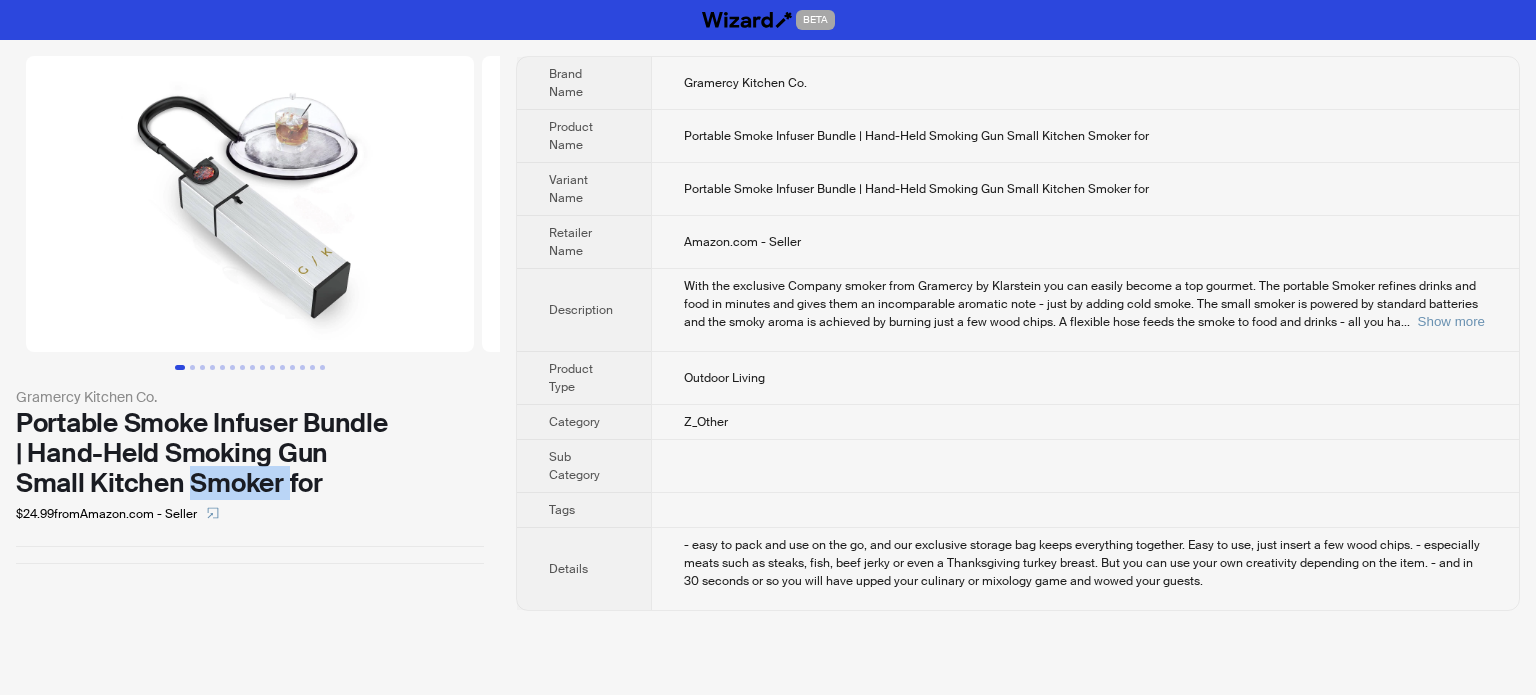 click on "Portable Smoke Infuser Bundle | Hand-Held Smoking Gun Small Kitchen Smoker for" at bounding box center (250, 453) 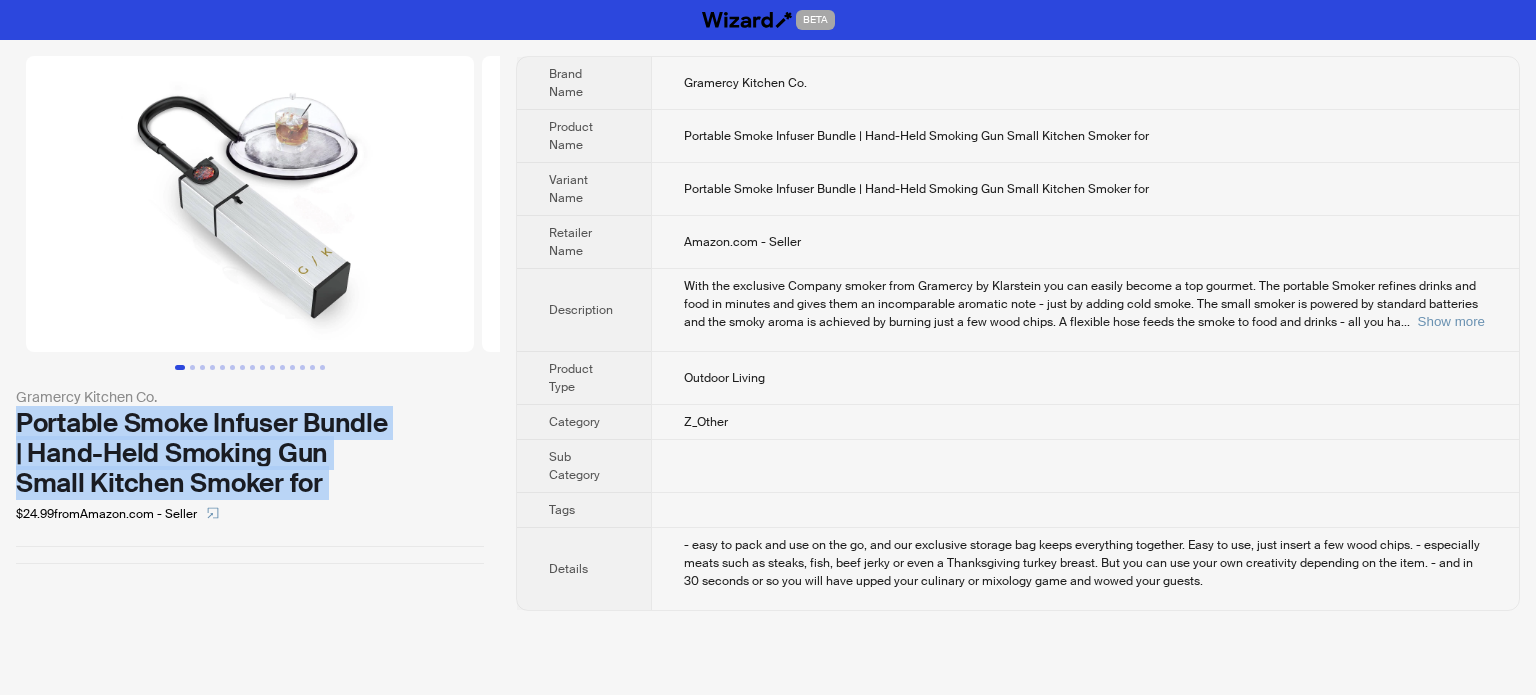 click on "Portable Smoke Infuser Bundle | Hand-Held Smoking Gun Small Kitchen Smoker for" at bounding box center [250, 453] 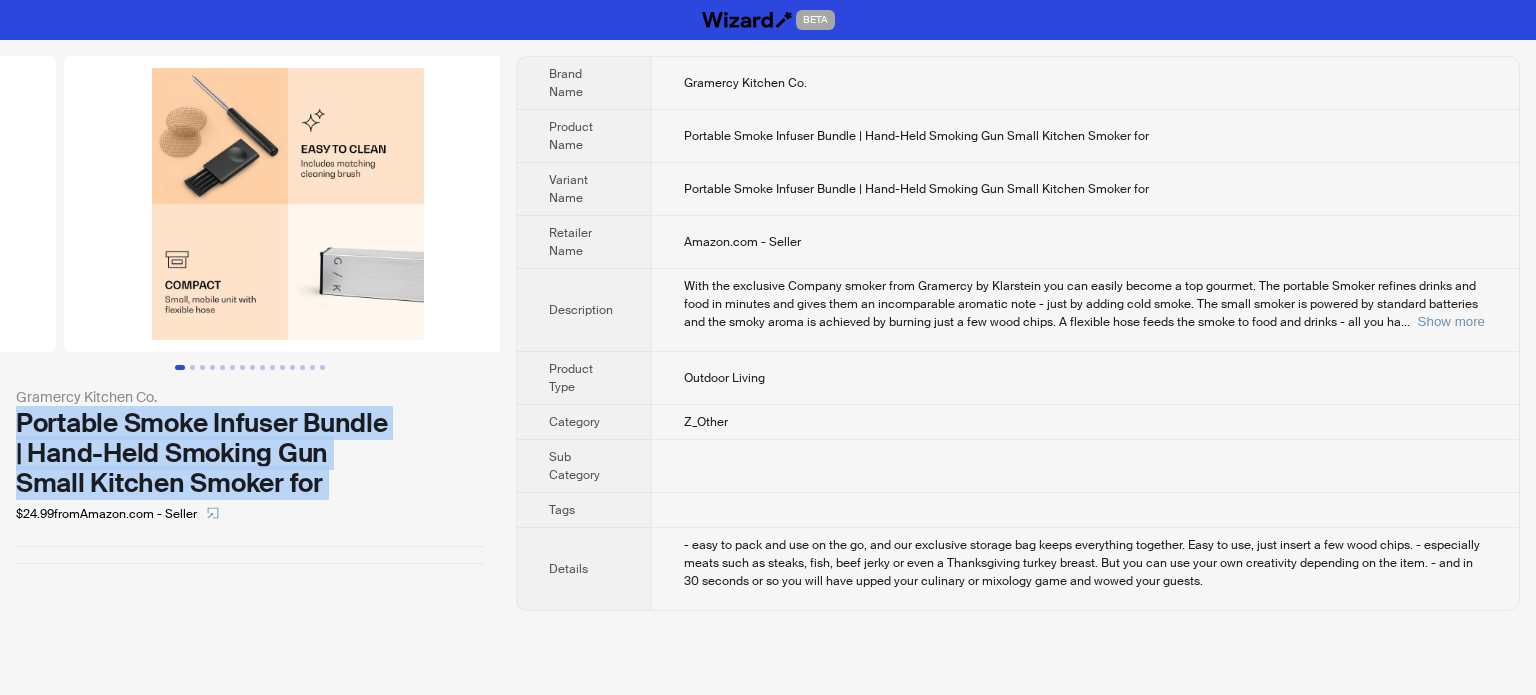 drag, startPoint x: 440, startPoint y: 211, endPoint x: 147, endPoint y: 211, distance: 293 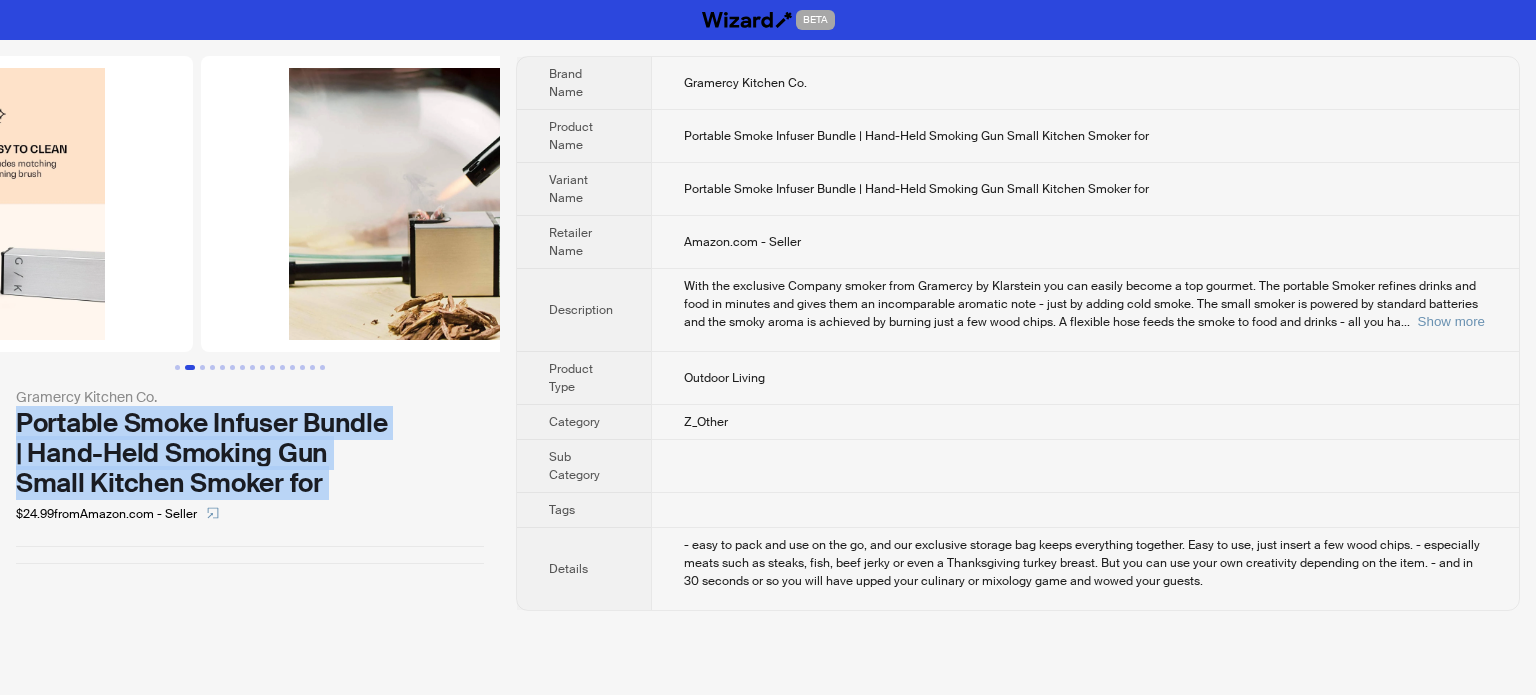 drag, startPoint x: 396, startPoint y: 196, endPoint x: 196, endPoint y: 191, distance: 200.06248 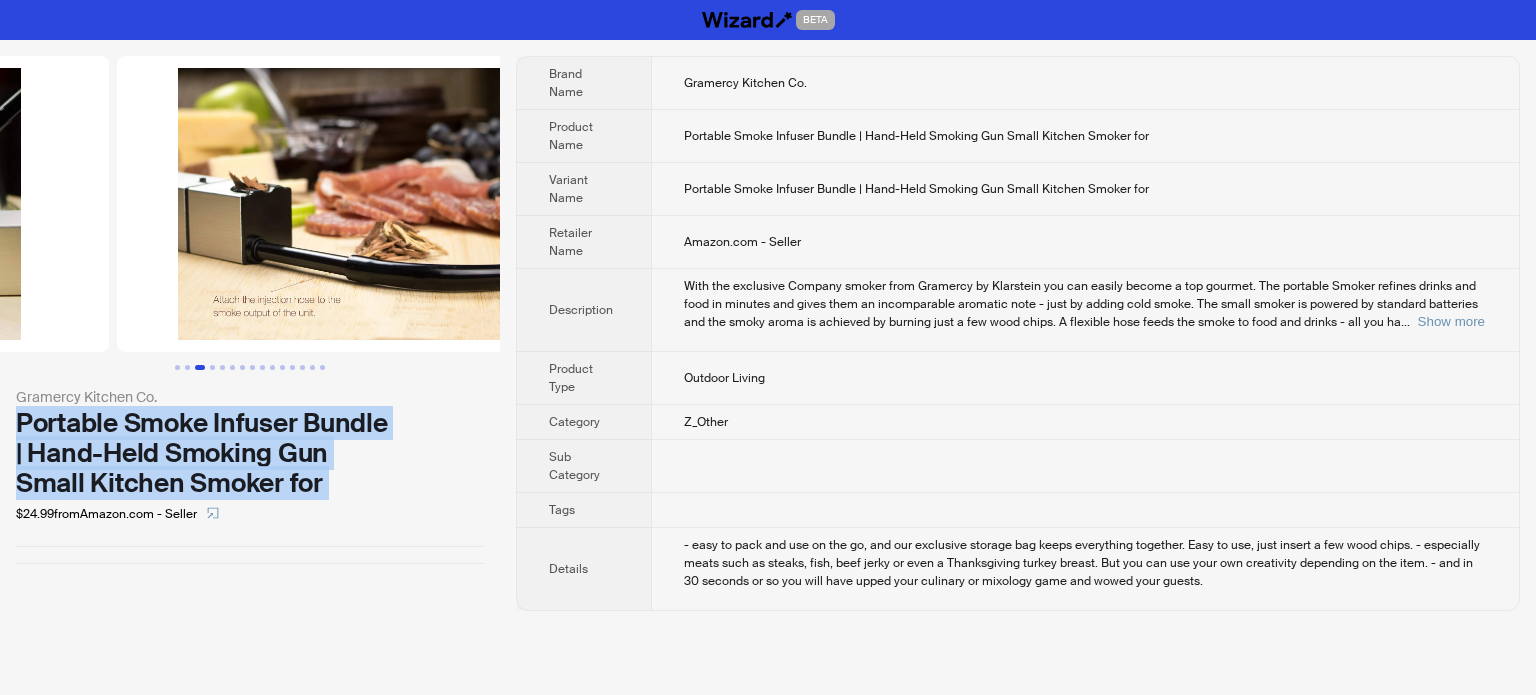 drag, startPoint x: 490, startPoint y: 219, endPoint x: 172, endPoint y: 223, distance: 318.02515 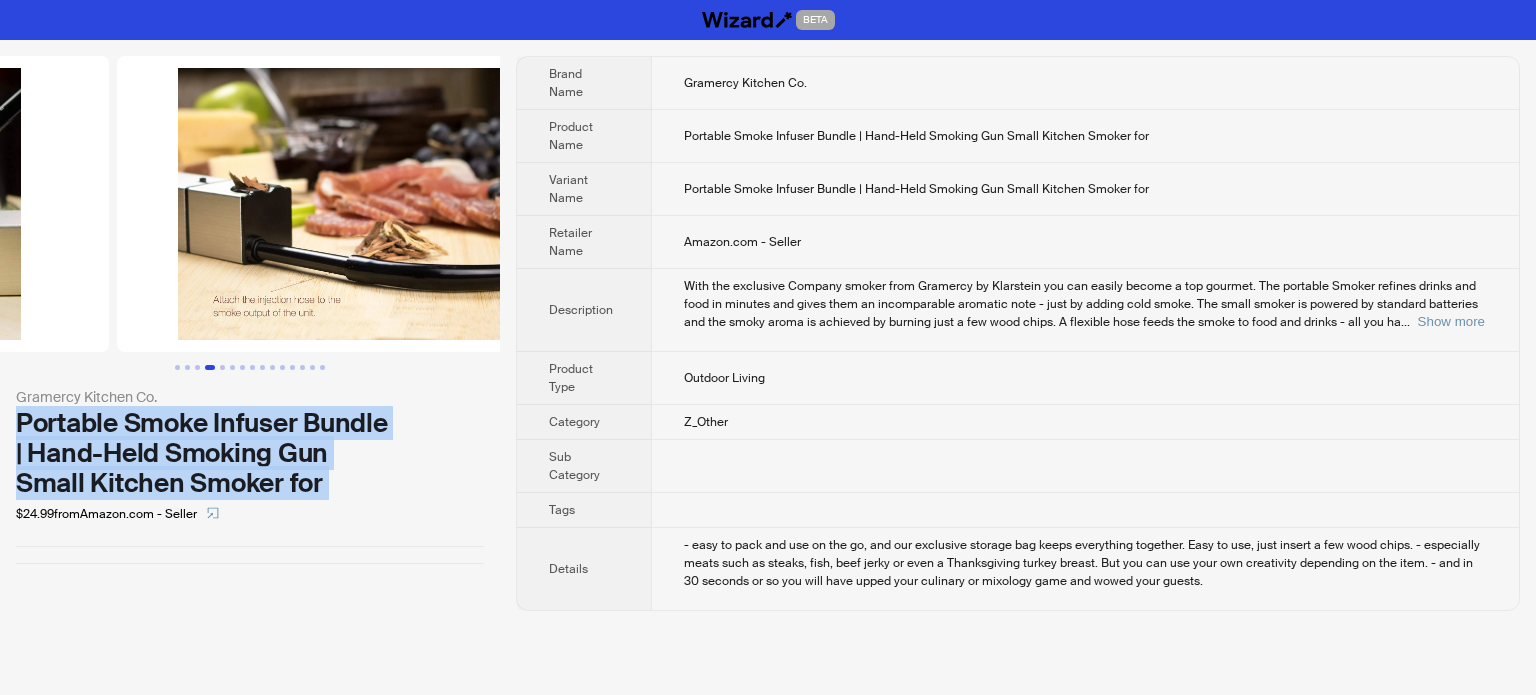 scroll, scrollTop: 0, scrollLeft: 1368, axis: horizontal 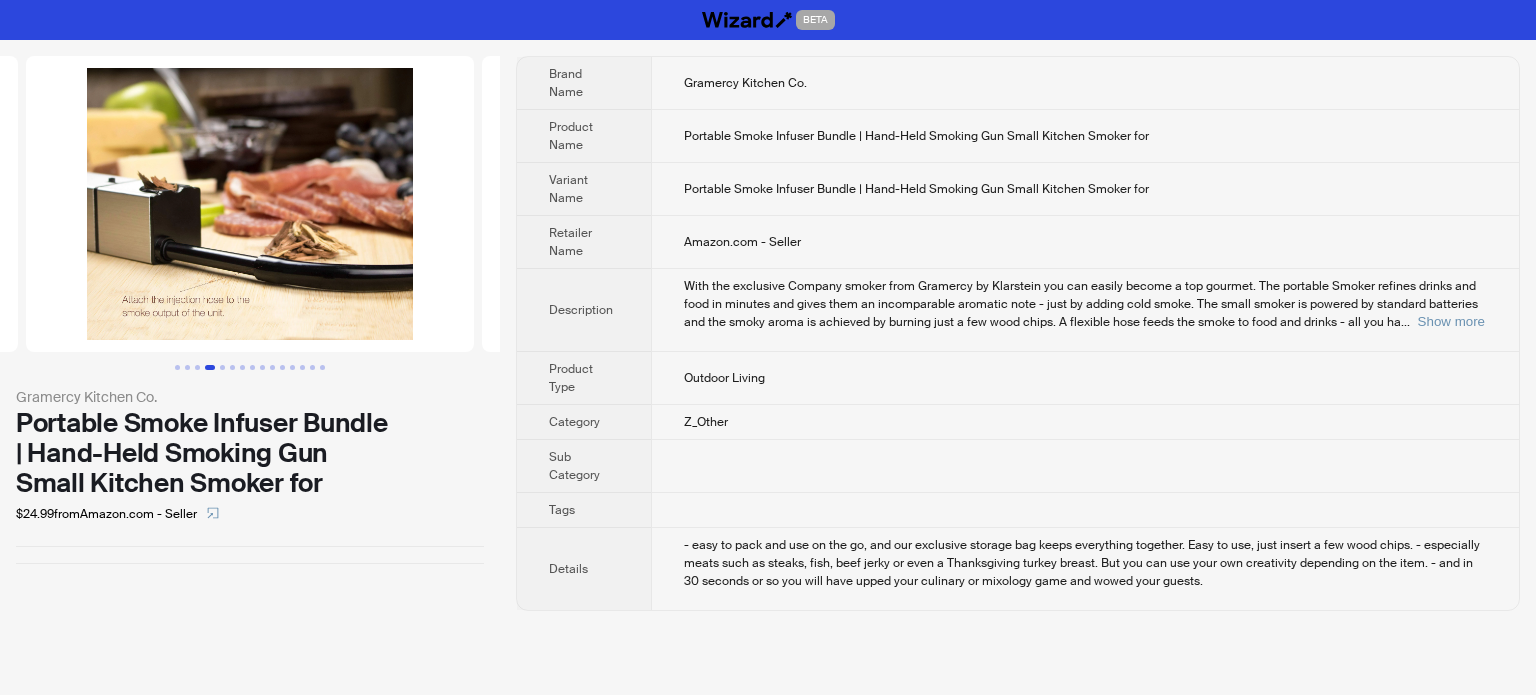 click on "Gramercy Kitchen Co. Portable Smoke Infuser Bundle | Hand-Held Smoking Gun Small Kitchen Smoker for $24.99  from  Amazon.com - Seller" at bounding box center [250, 310] 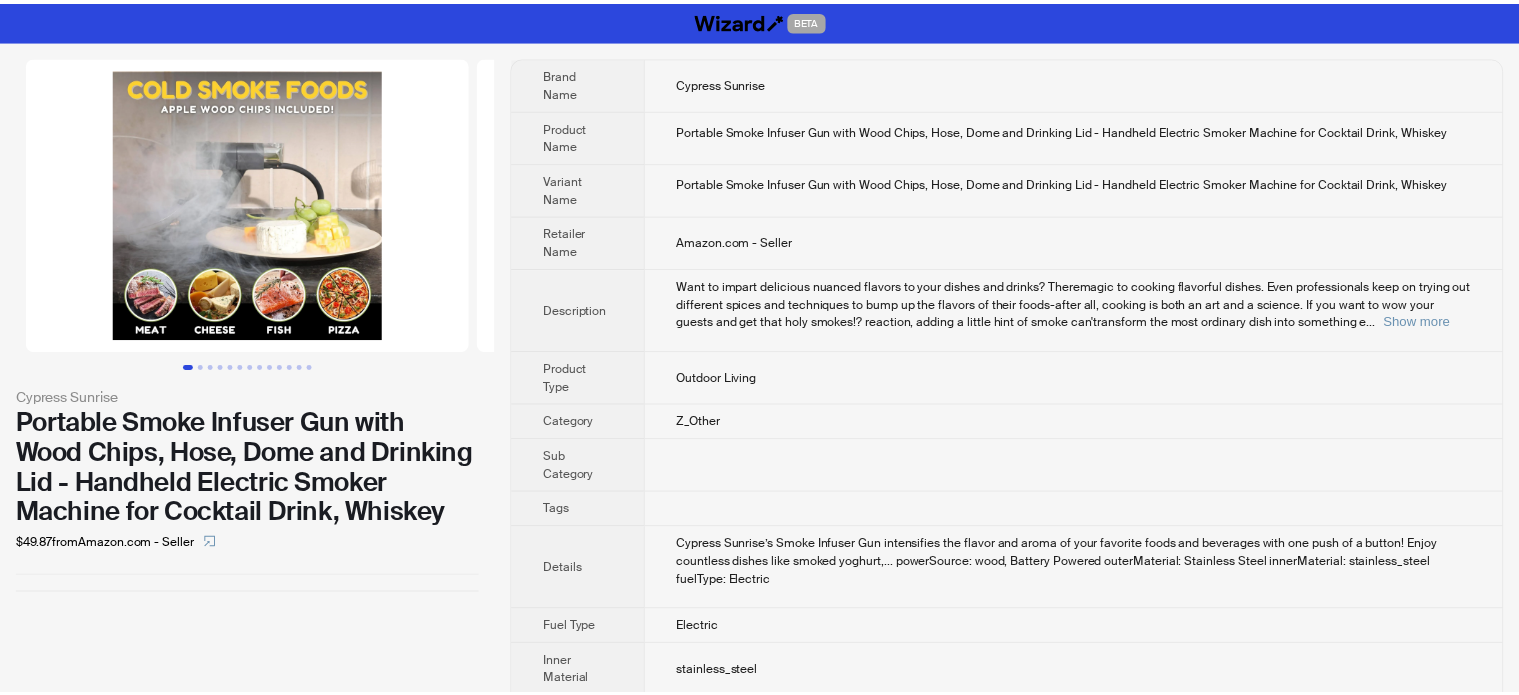 scroll, scrollTop: 0, scrollLeft: 0, axis: both 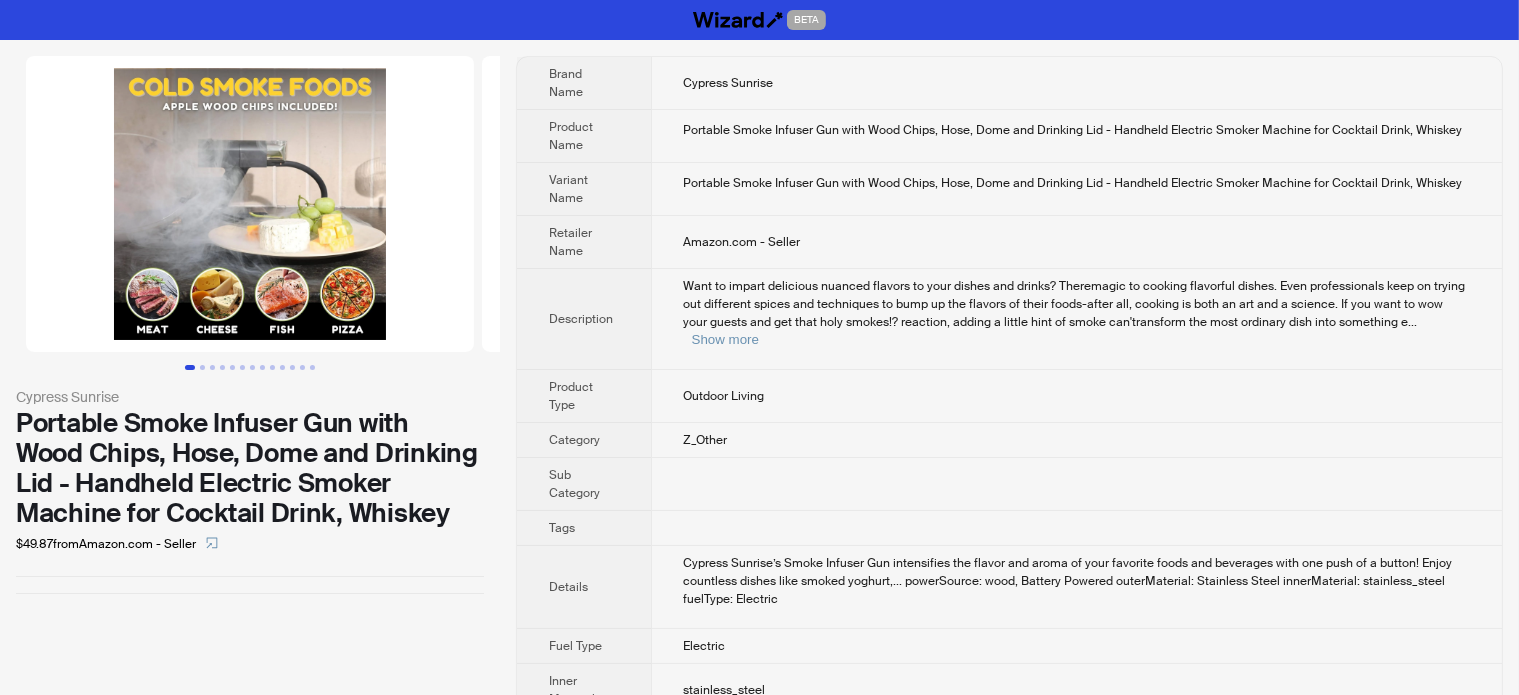 click on "Portable Smoke Infuser Gun with Wood Chips, Hose, Dome and Drinking Lid - Handheld Electric Smoker Machine for Cocktail Drink, Whiskey" at bounding box center [250, 468] 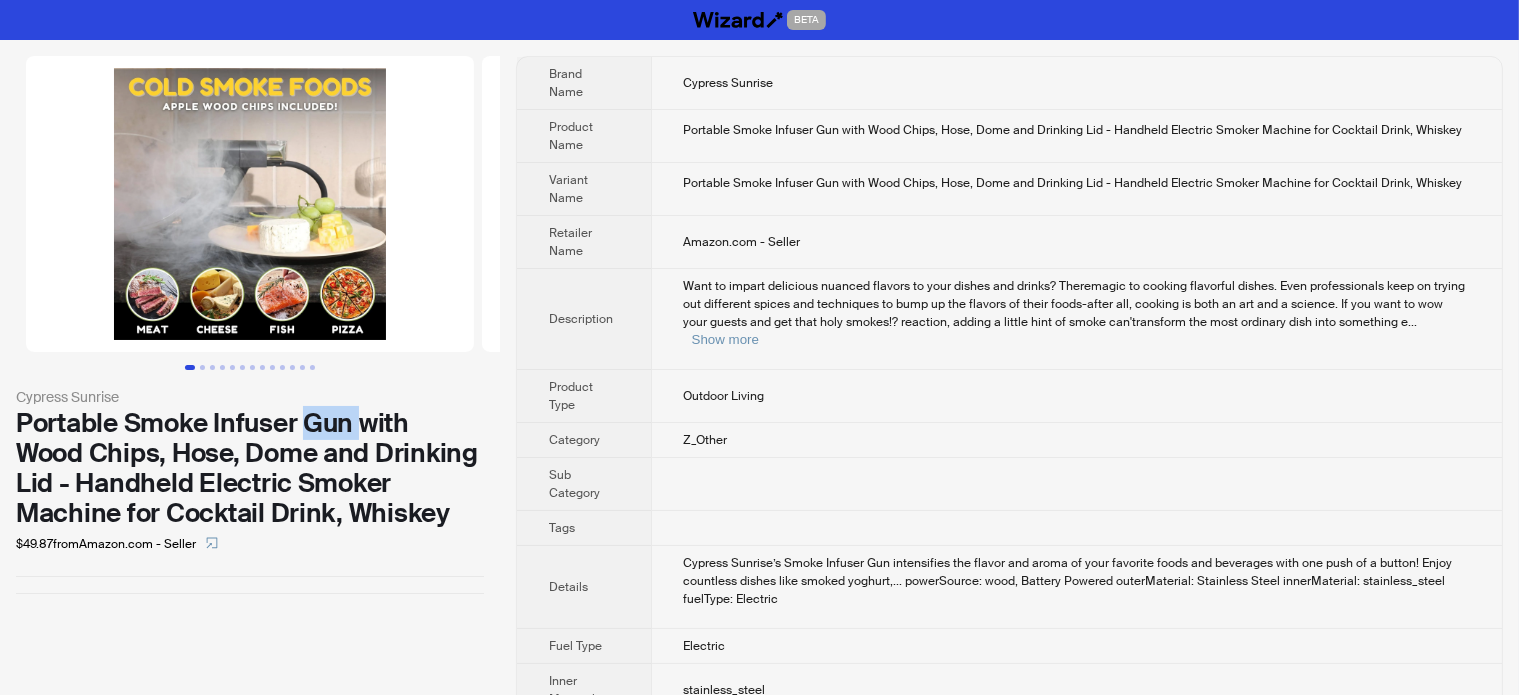 click on "Portable Smoke Infuser Gun with Wood Chips, Hose, Dome and Drinking Lid - Handheld Electric Smoker Machine for Cocktail Drink, Whiskey" at bounding box center (250, 468) 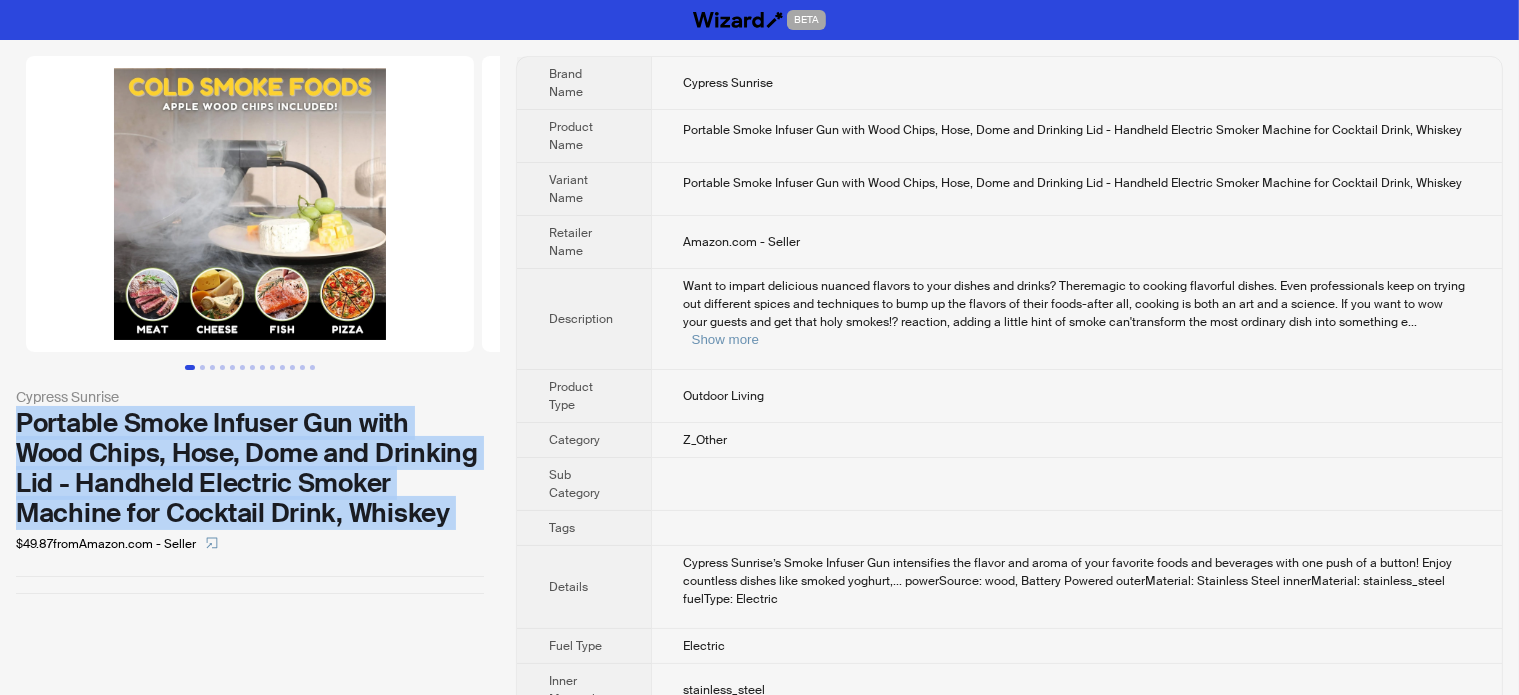 click on "Portable Smoke Infuser Gun with Wood Chips, Hose, Dome and Drinking Lid - Handheld Electric Smoker Machine for Cocktail Drink, Whiskey" at bounding box center (250, 468) 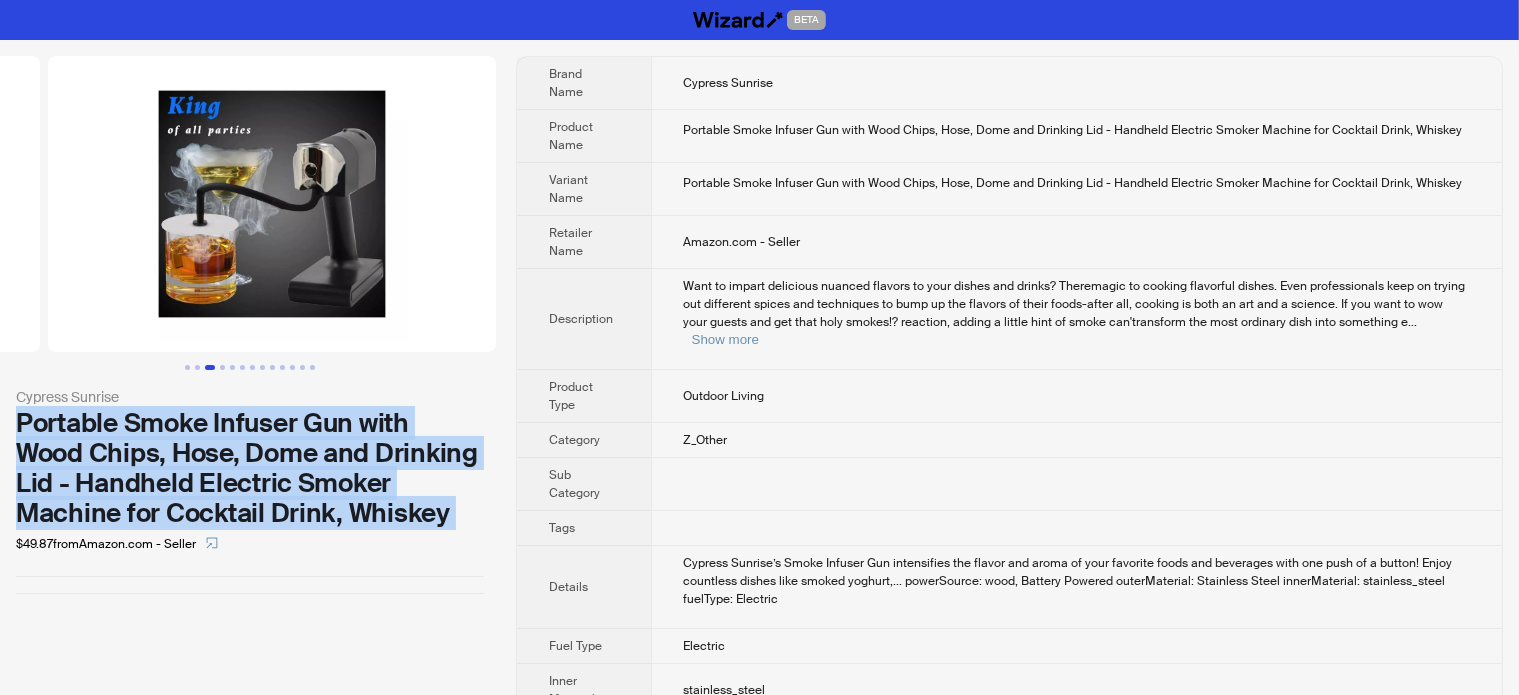 drag, startPoint x: 362, startPoint y: 243, endPoint x: 73, endPoint y: 257, distance: 289.3389 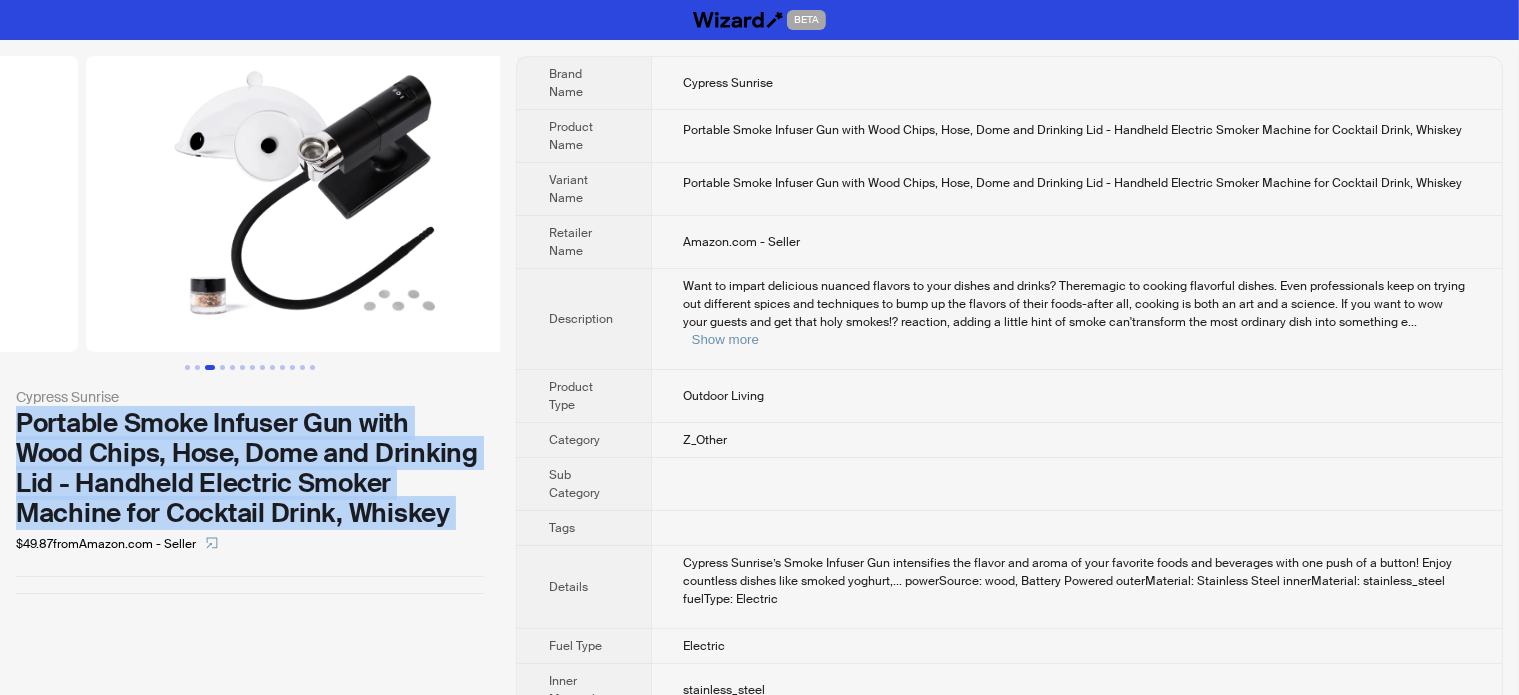 drag, startPoint x: 345, startPoint y: 241, endPoint x: 0, endPoint y: 256, distance: 345.32593 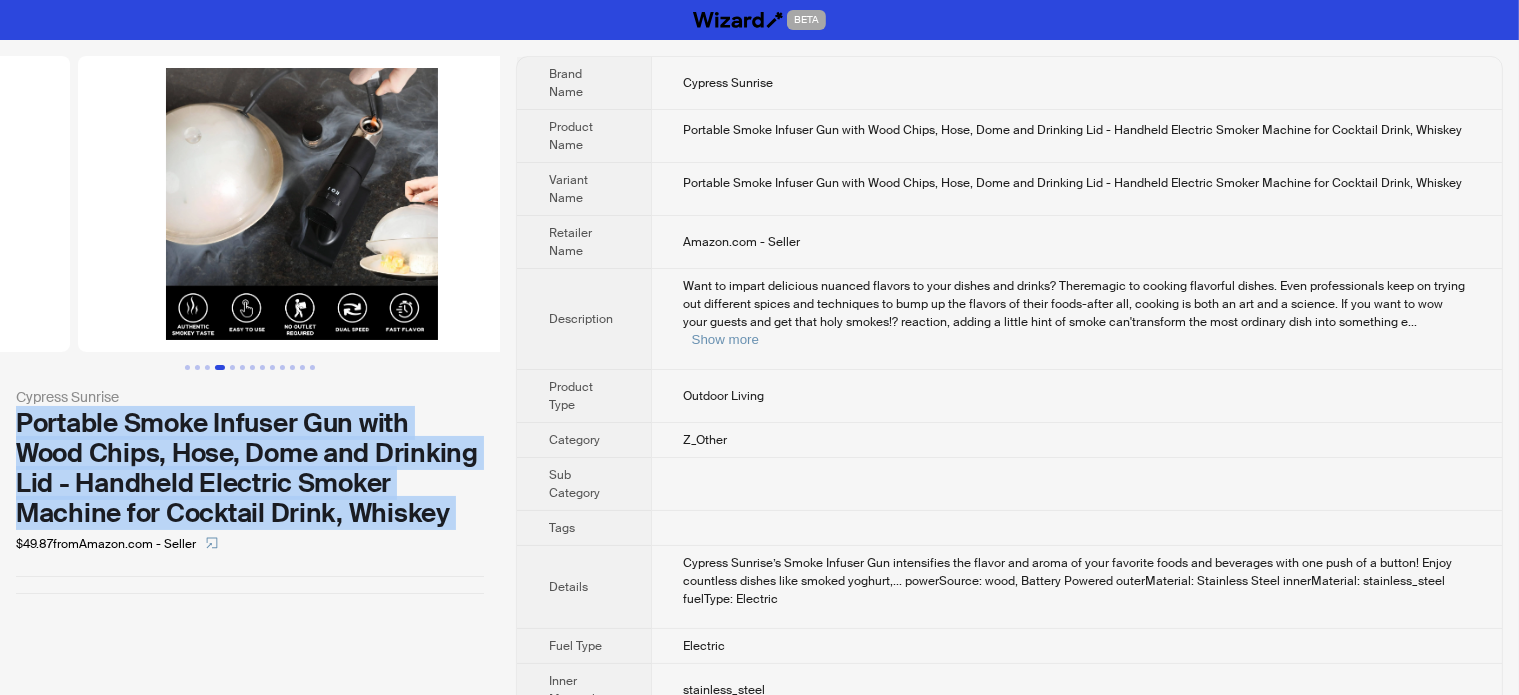 drag, startPoint x: 339, startPoint y: 196, endPoint x: 149, endPoint y: 214, distance: 190.85072 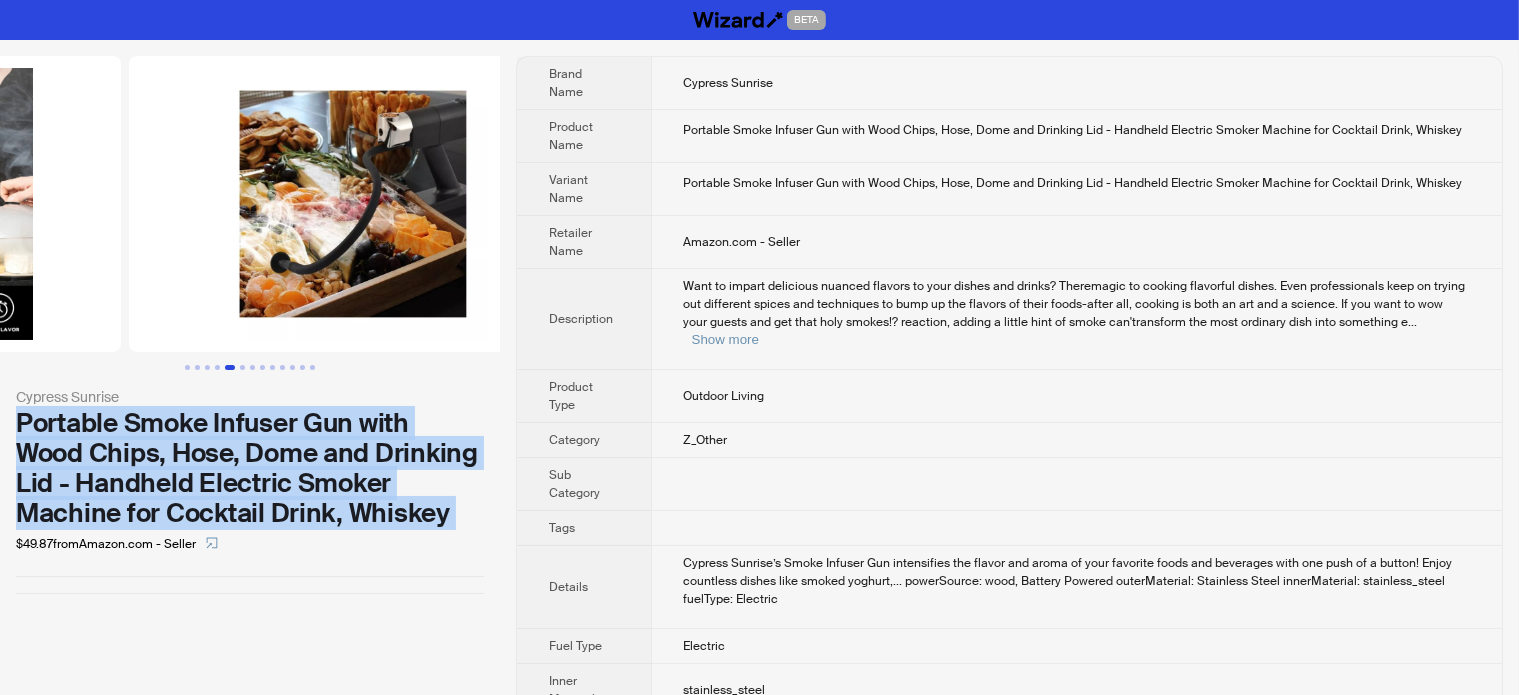 drag, startPoint x: 304, startPoint y: 254, endPoint x: 54, endPoint y: 240, distance: 250.3917 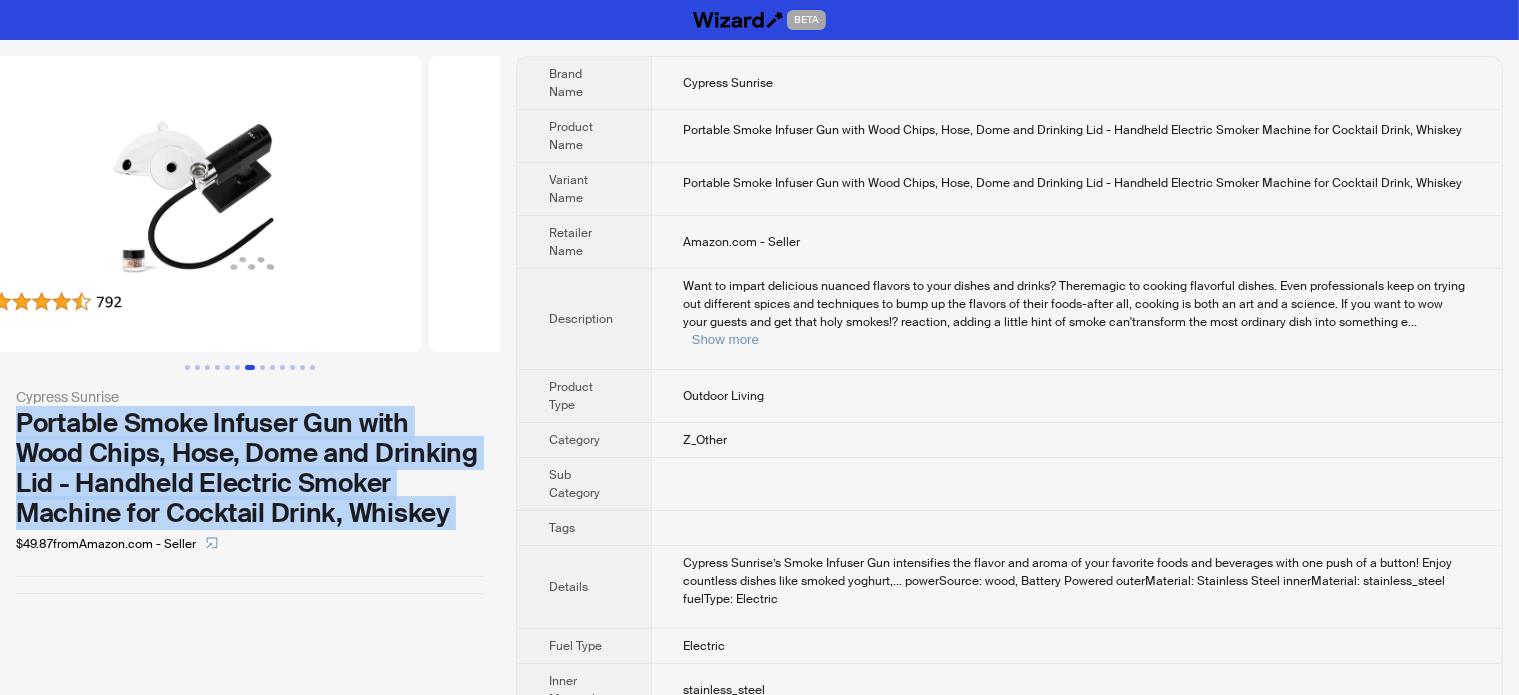 drag, startPoint x: 340, startPoint y: 220, endPoint x: 0, endPoint y: 220, distance: 340 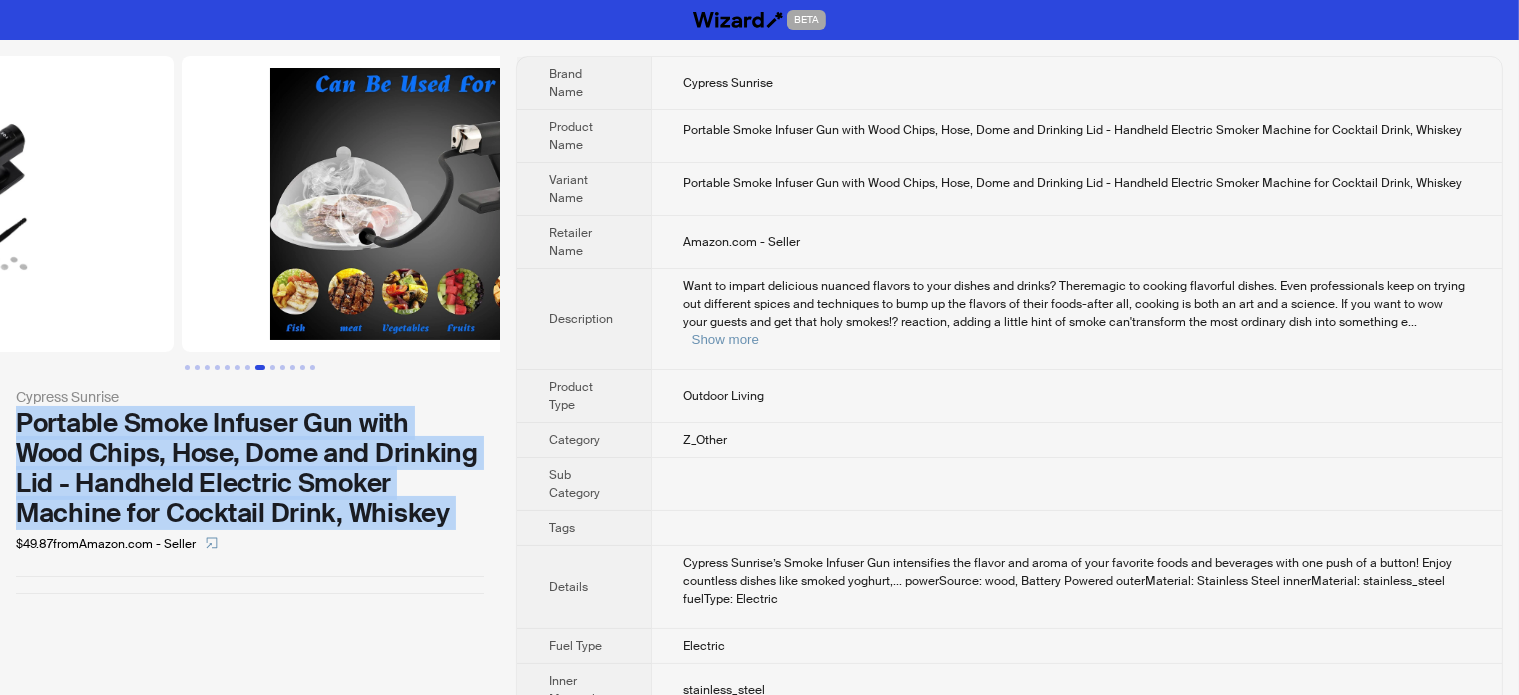 drag, startPoint x: 316, startPoint y: 207, endPoint x: 88, endPoint y: 222, distance: 228.49289 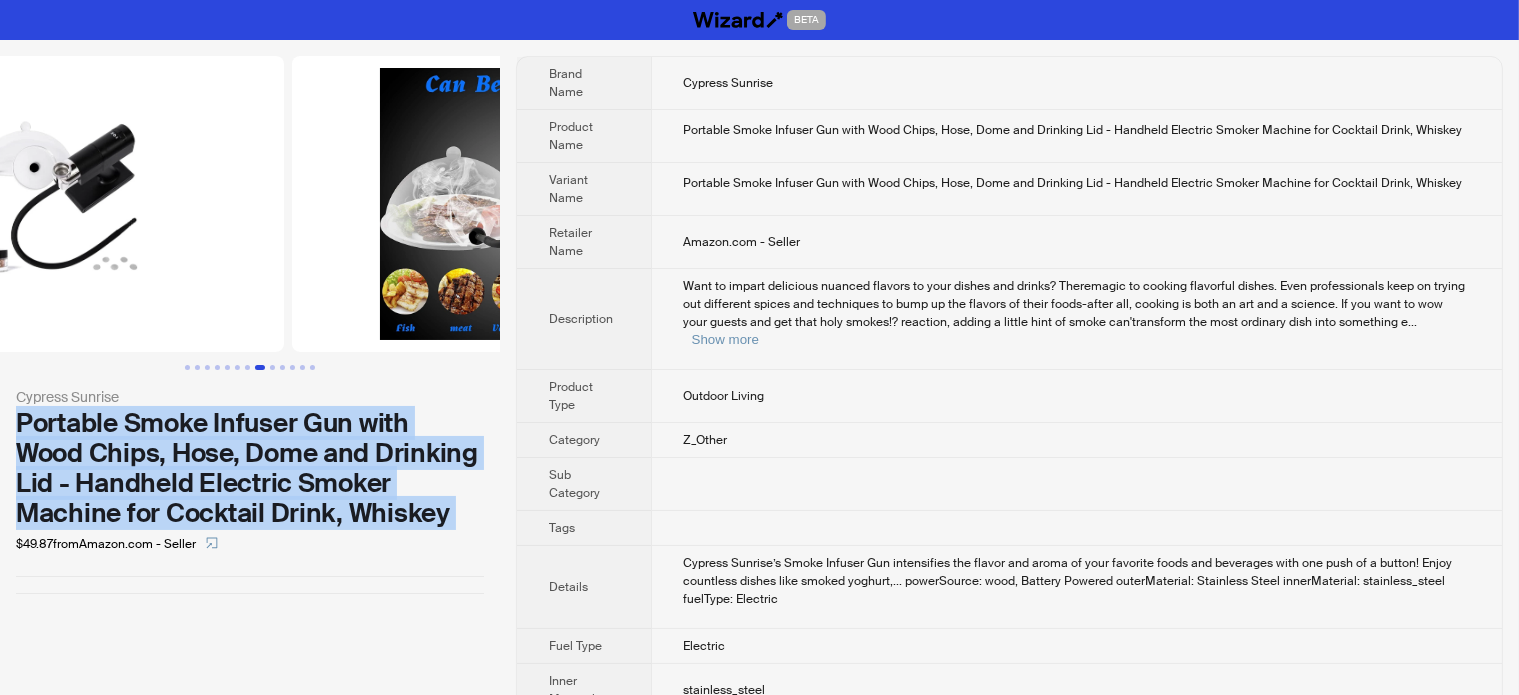 drag, startPoint x: 223, startPoint y: 208, endPoint x: 340, endPoint y: 196, distance: 117.61378 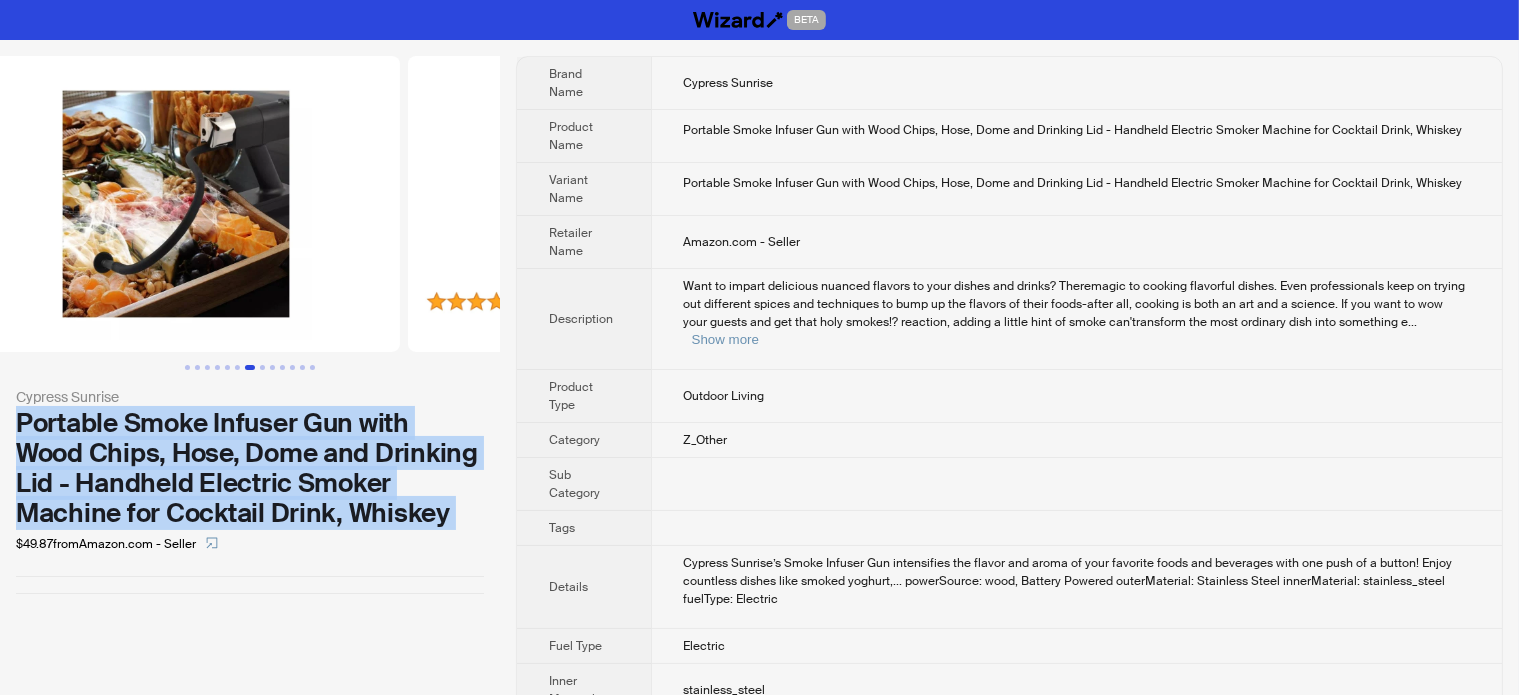 drag, startPoint x: 218, startPoint y: 216, endPoint x: 484, endPoint y: 223, distance: 266.0921 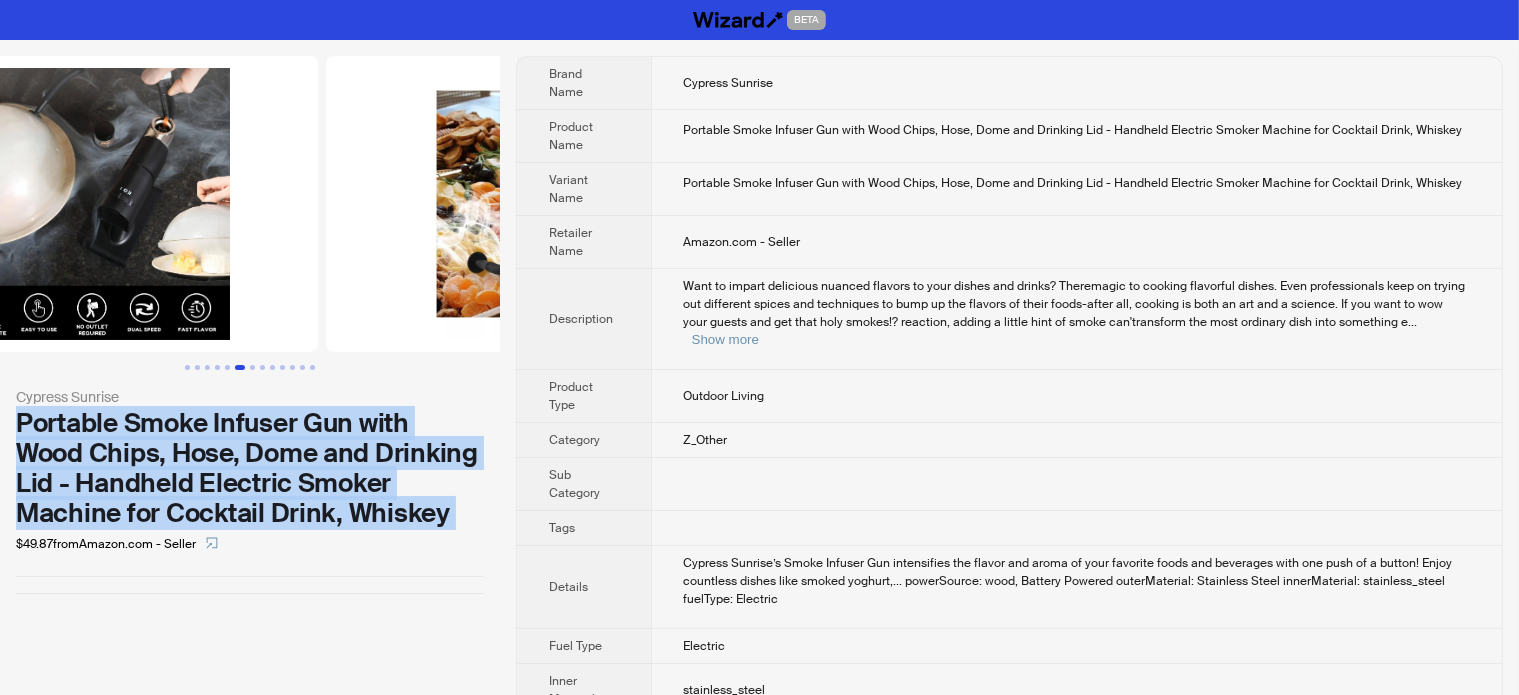 drag, startPoint x: 247, startPoint y: 234, endPoint x: 447, endPoint y: 214, distance: 200.99751 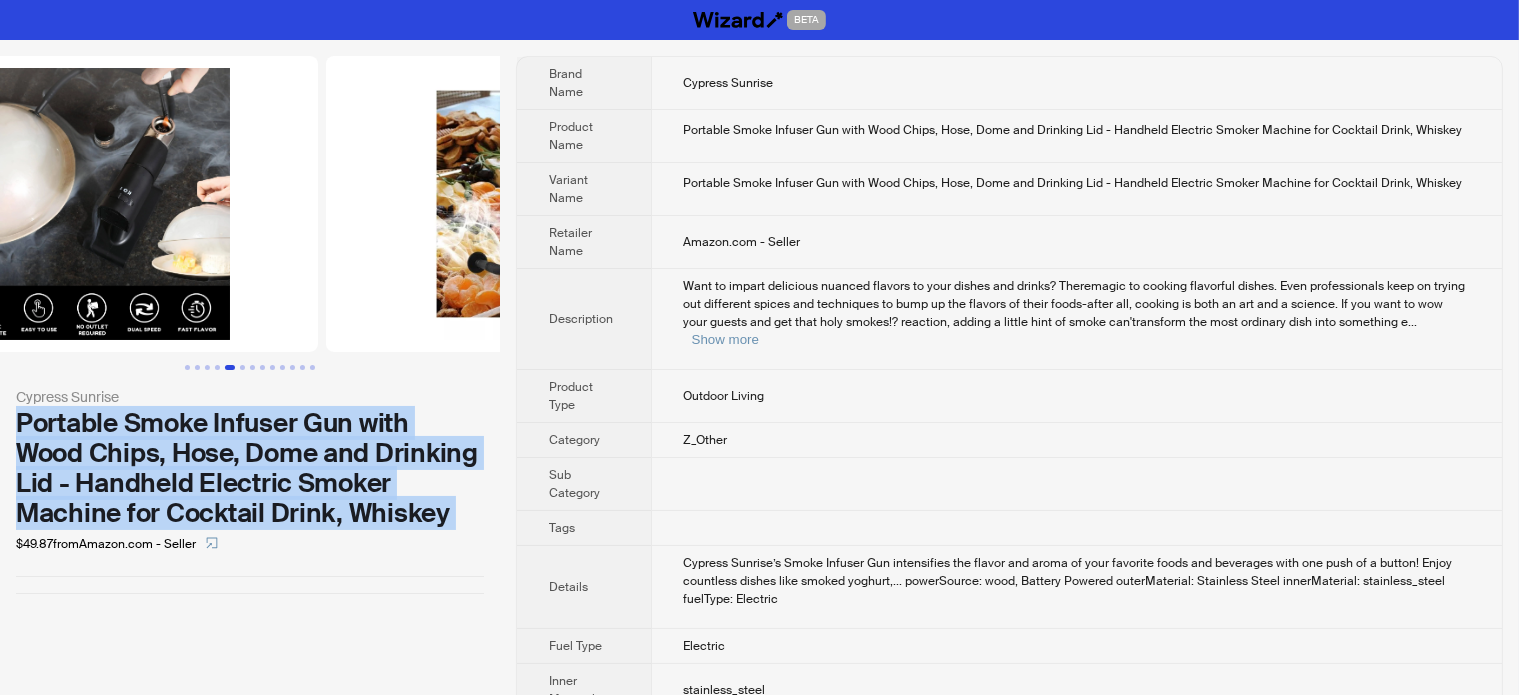 scroll, scrollTop: 0, scrollLeft: 1824, axis: horizontal 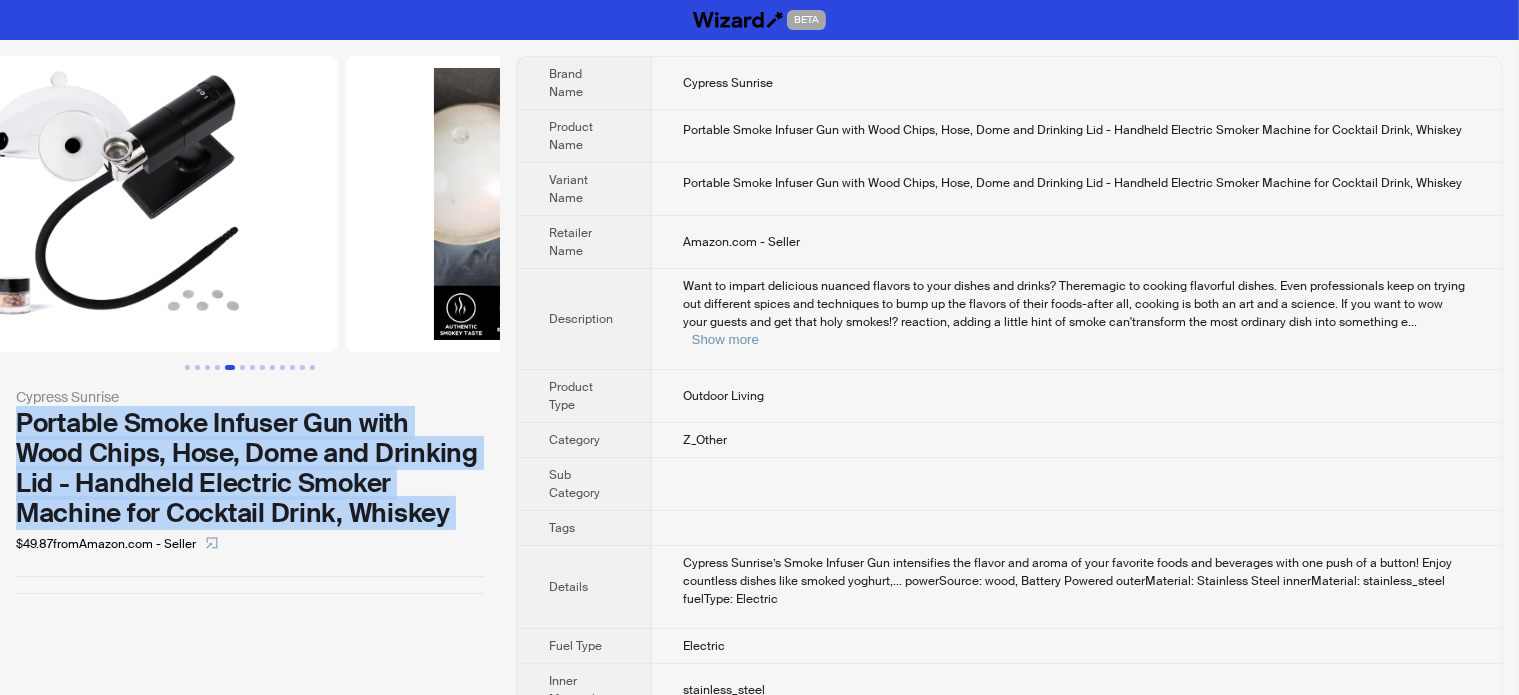 drag, startPoint x: 236, startPoint y: 225, endPoint x: 449, endPoint y: 211, distance: 213.4596 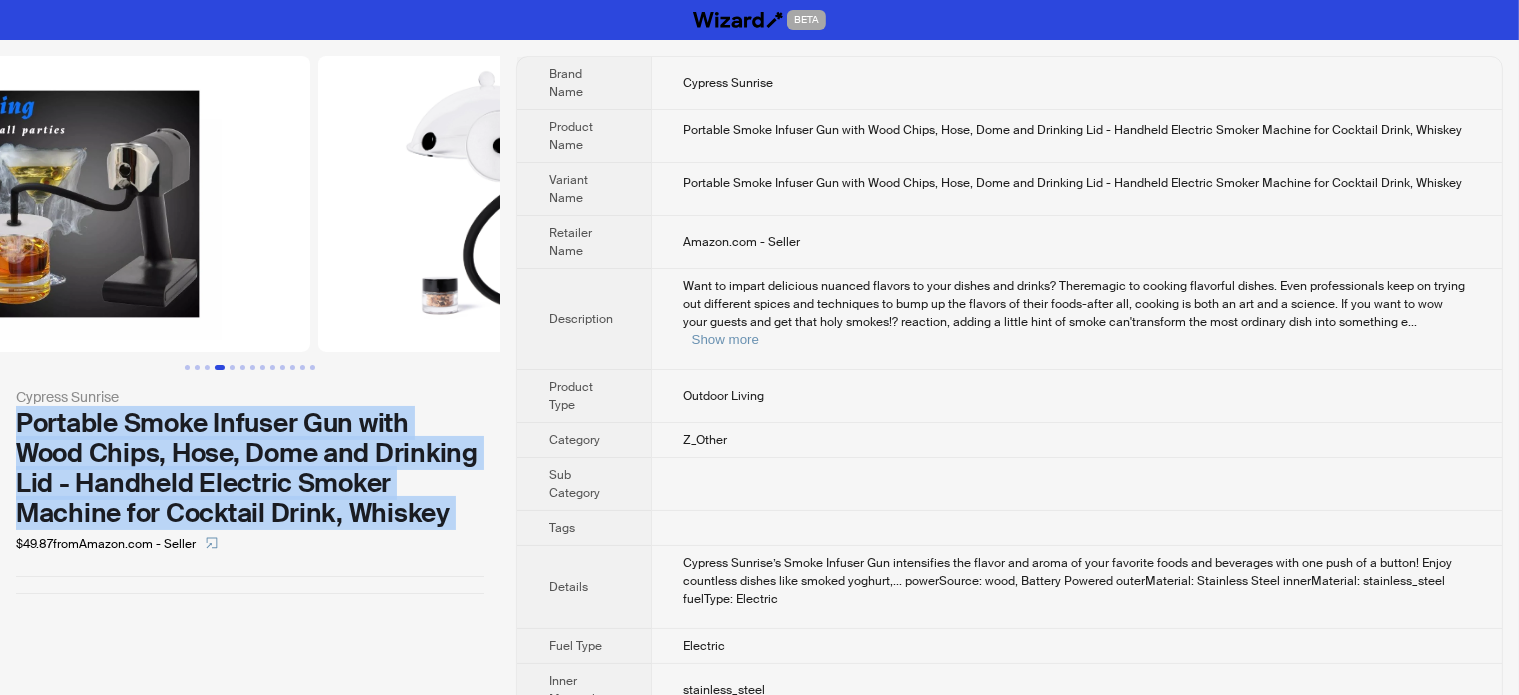drag, startPoint x: 247, startPoint y: 199, endPoint x: 440, endPoint y: 210, distance: 193.31322 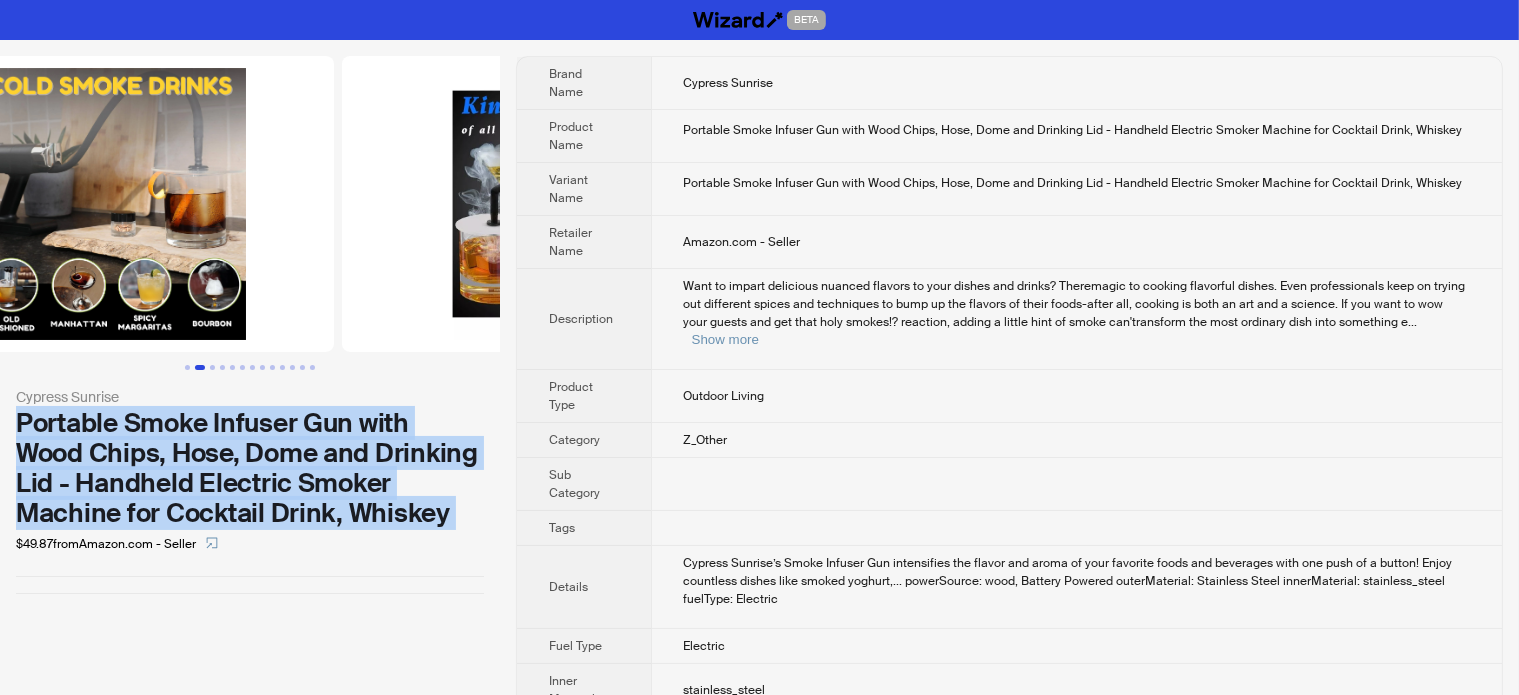 drag, startPoint x: 222, startPoint y: 223, endPoint x: 432, endPoint y: 218, distance: 210.05951 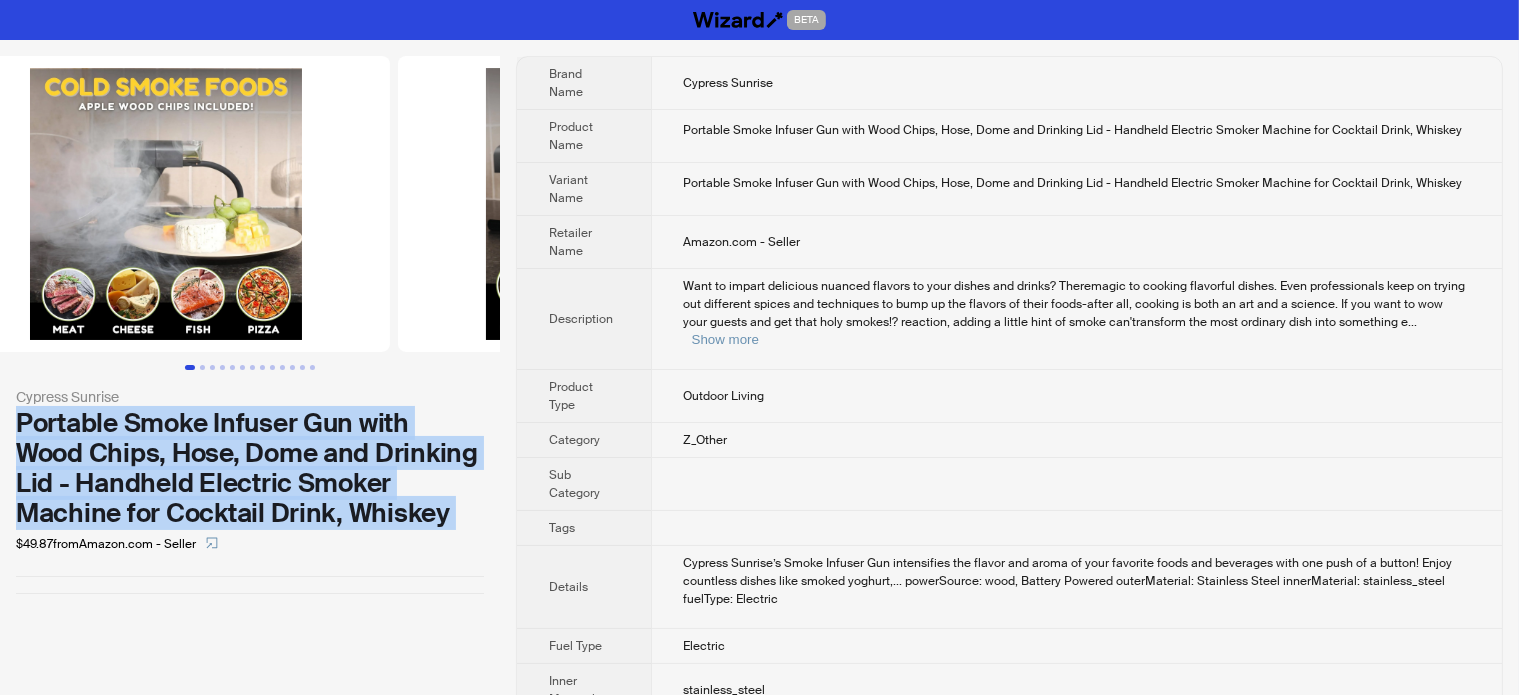 scroll, scrollTop: 0, scrollLeft: 0, axis: both 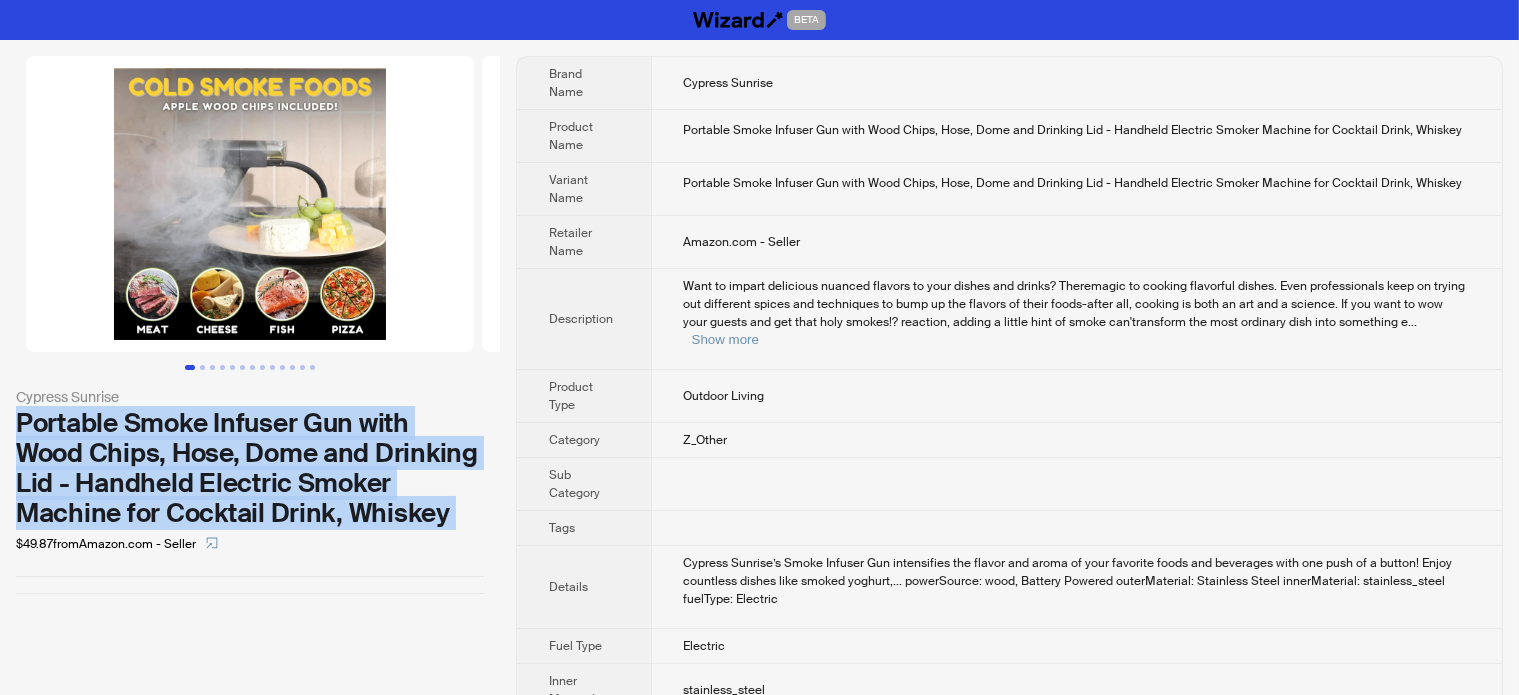 drag, startPoint x: 122, startPoint y: 219, endPoint x: 452, endPoint y: 224, distance: 330.03787 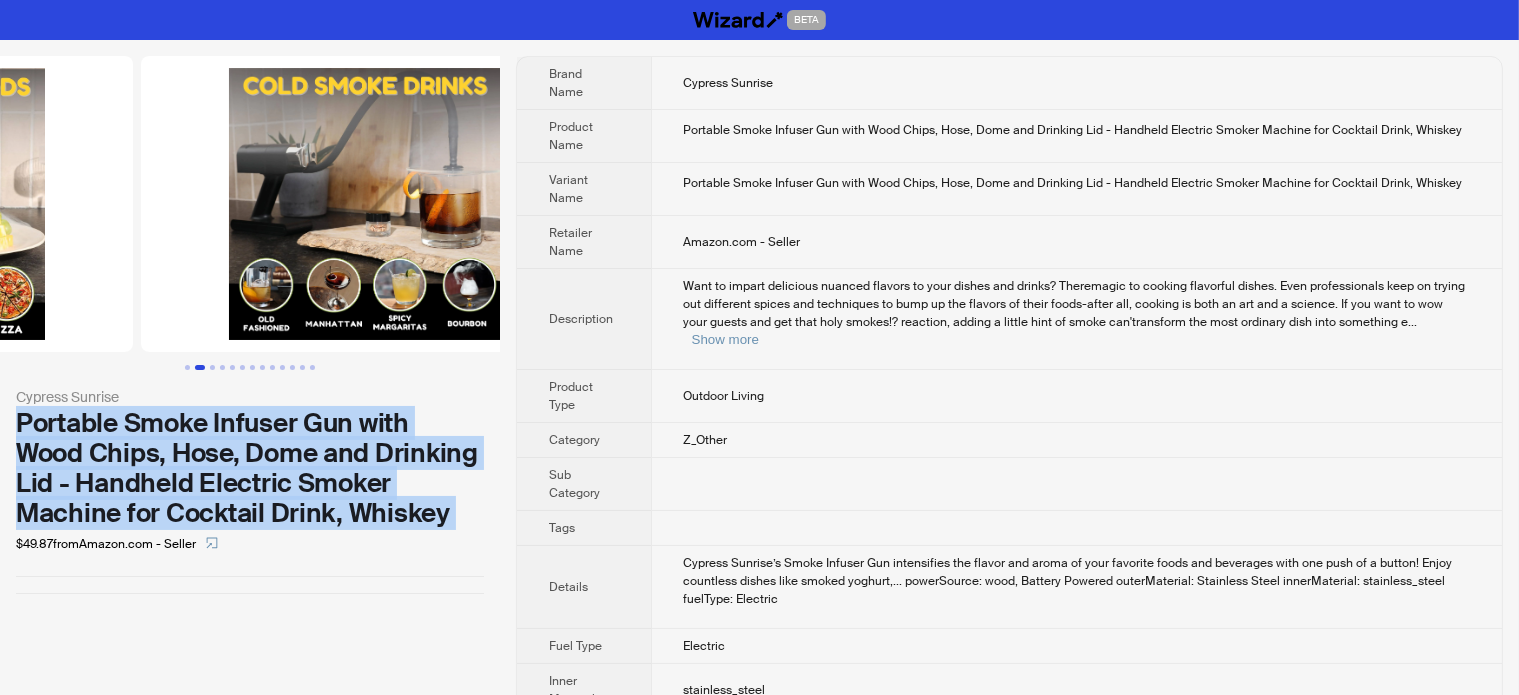 drag, startPoint x: 372, startPoint y: 226, endPoint x: 65, endPoint y: 238, distance: 307.23444 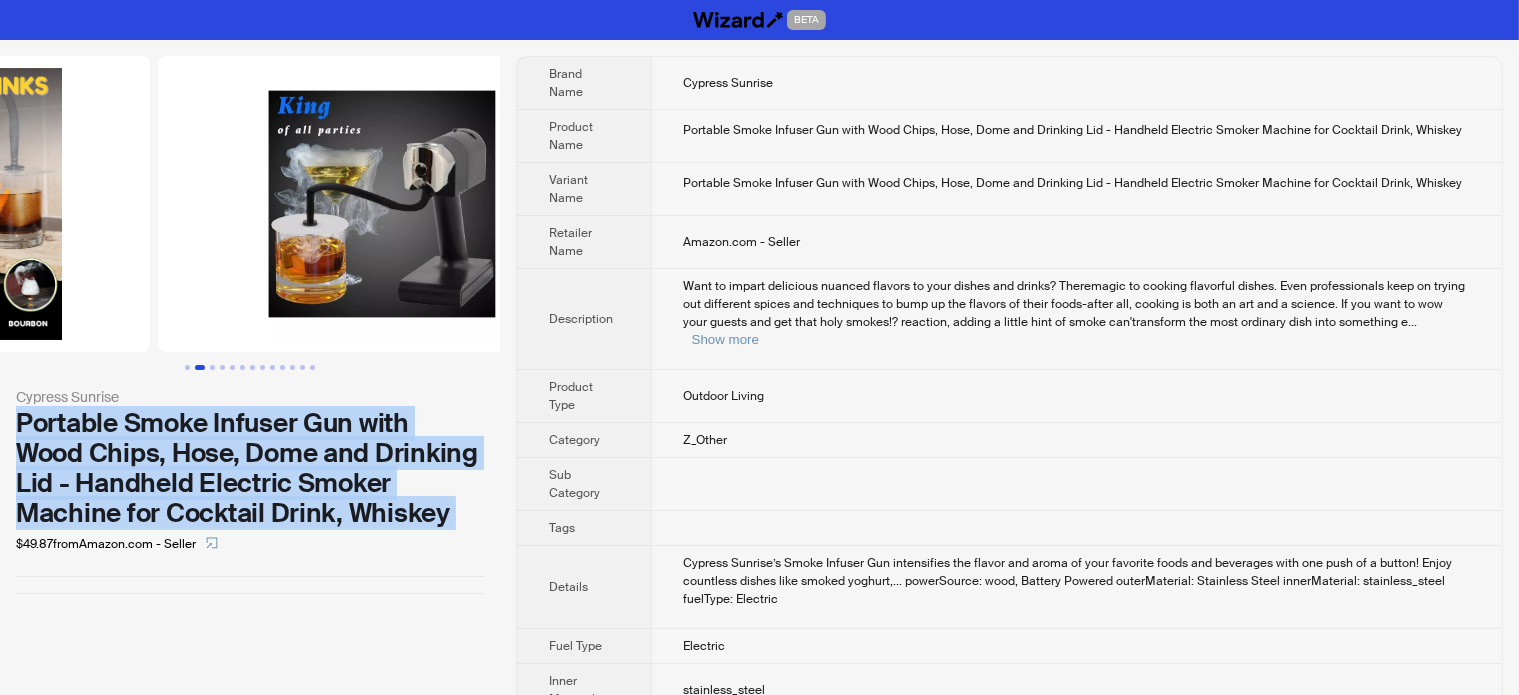 drag, startPoint x: 319, startPoint y: 218, endPoint x: 96, endPoint y: 244, distance: 224.51057 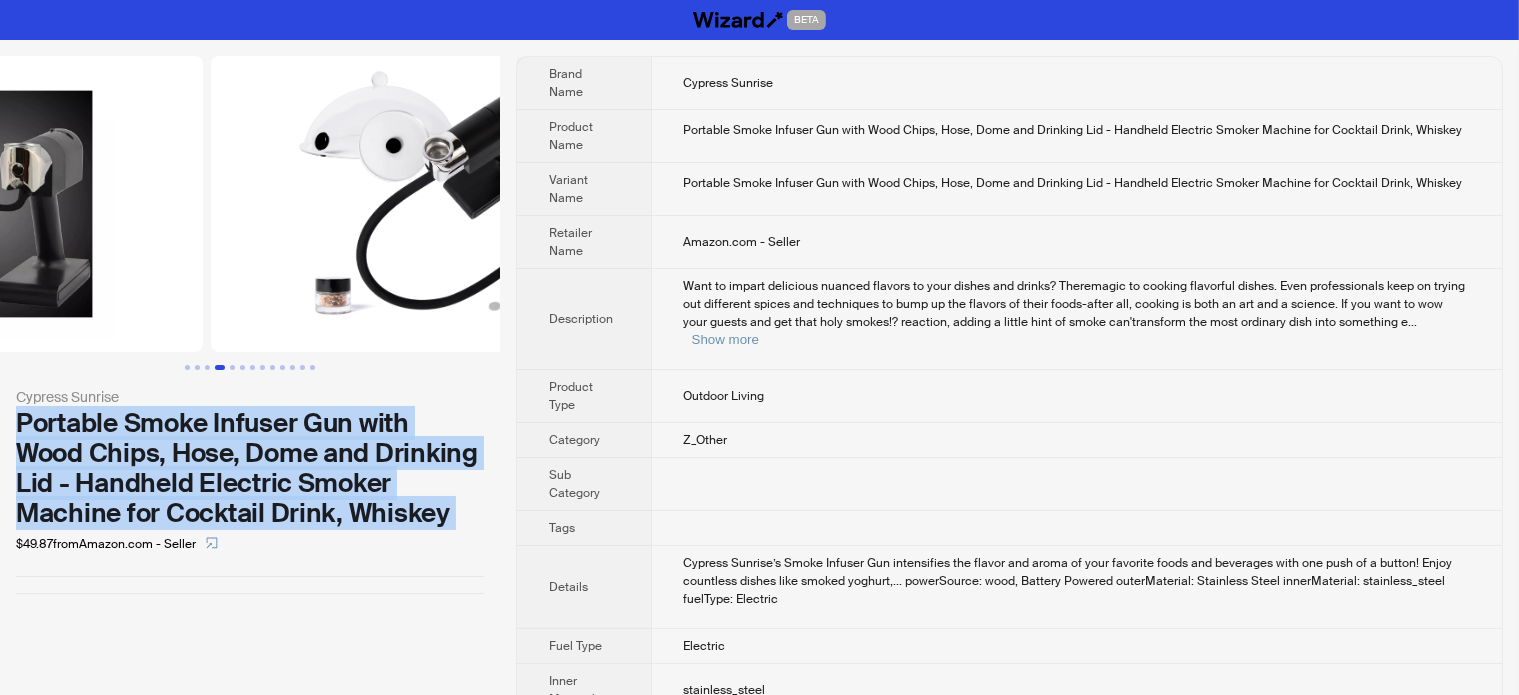 drag, startPoint x: 370, startPoint y: 210, endPoint x: 171, endPoint y: 214, distance: 199.04019 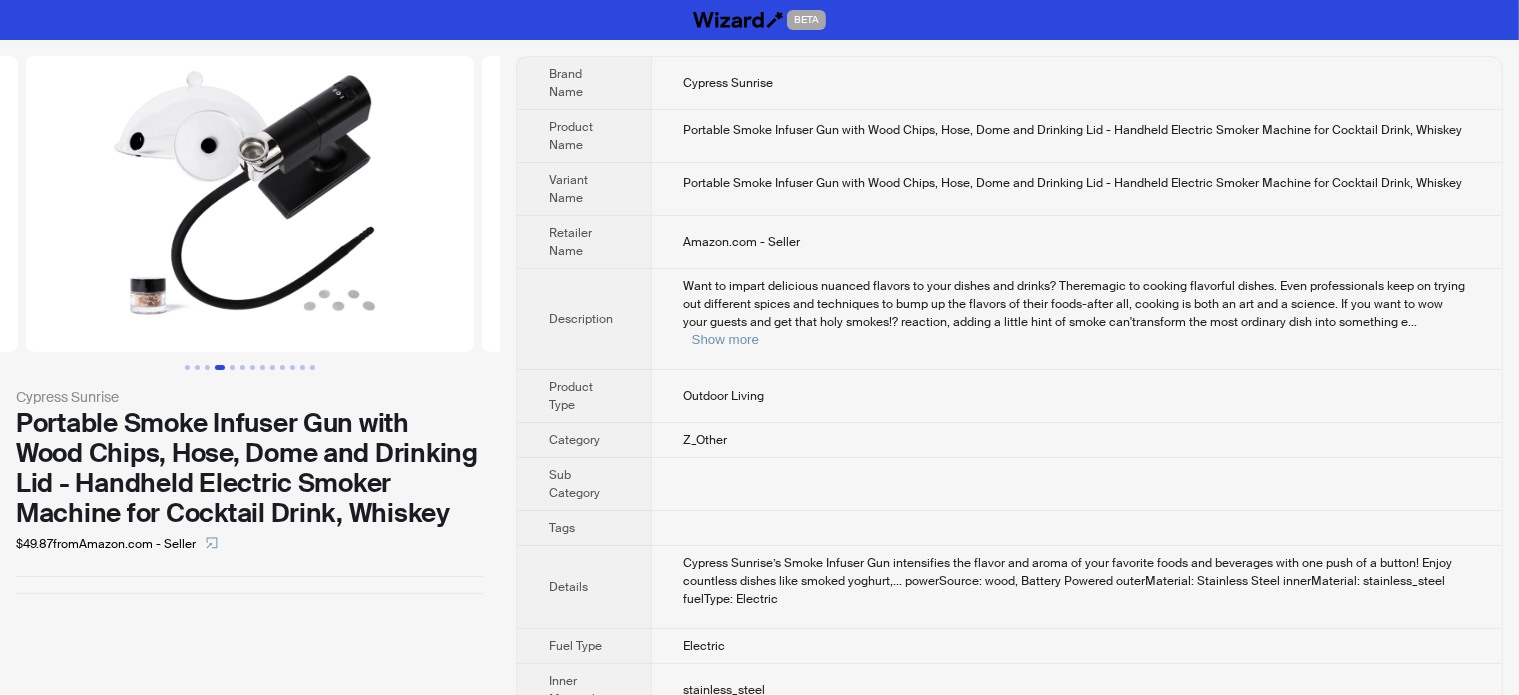 click on "Cypress Sunrise Portable Smoke Infuser Gun with Wood Chips, Hose, Dome and Drinking Lid - Handheld Electric Smoker Machine for Cocktail Drink, Whiskey $49.87  from  Amazon.com - Seller" at bounding box center [250, 439] 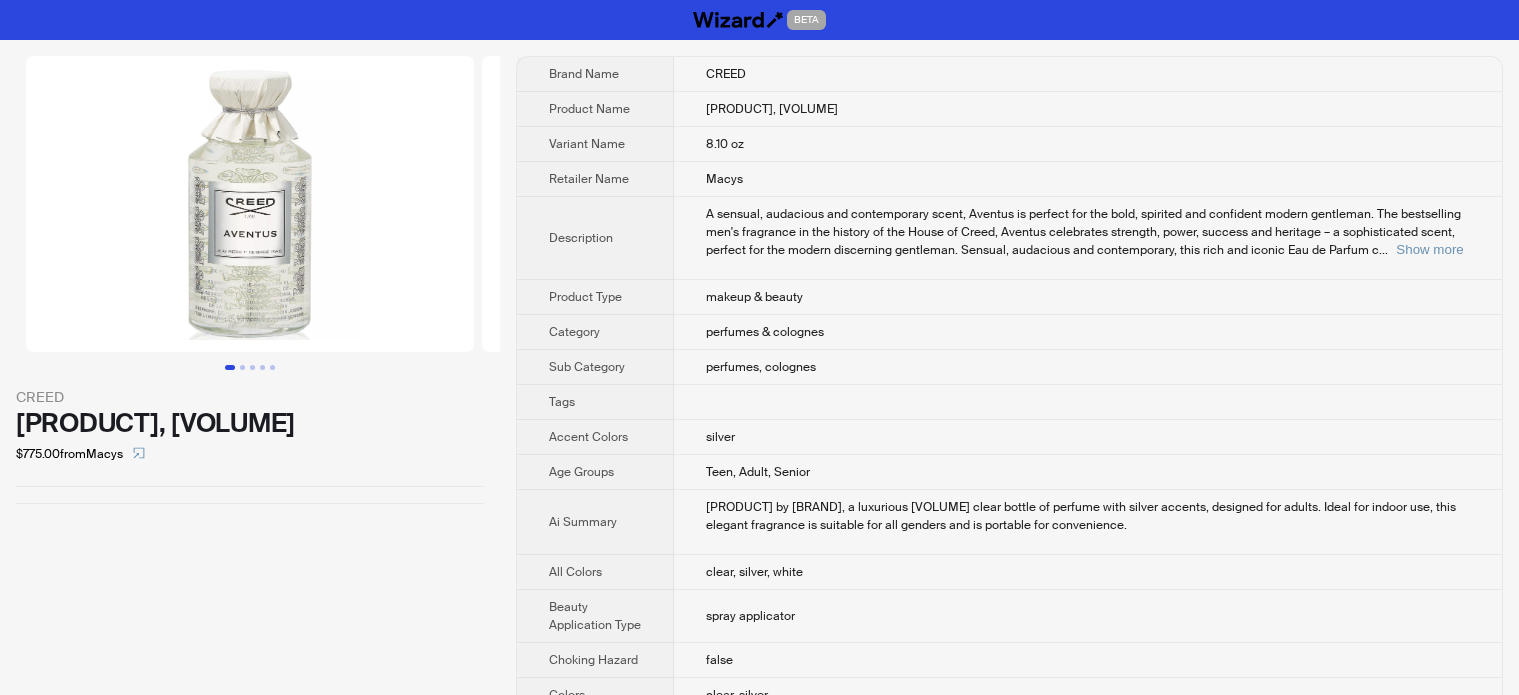 scroll, scrollTop: 0, scrollLeft: 0, axis: both 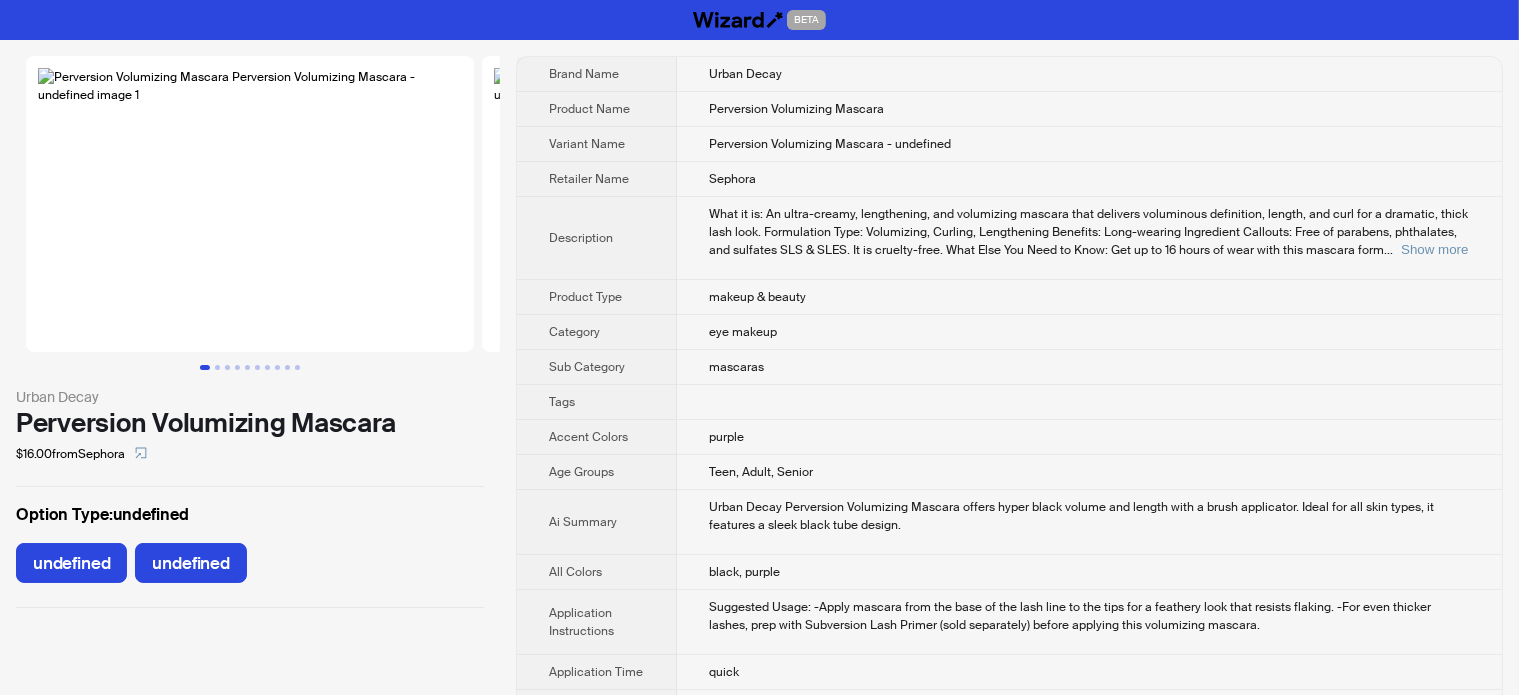 click at bounding box center (250, 204) 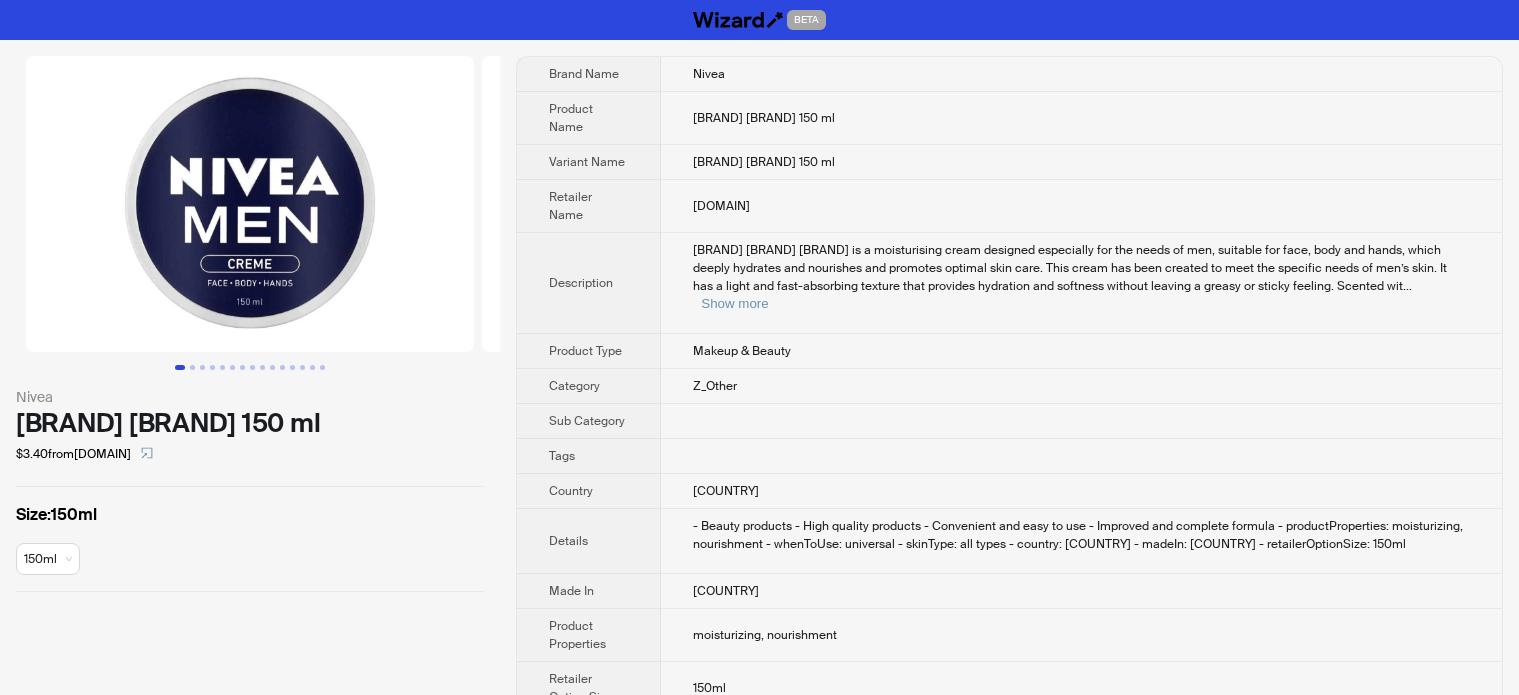 scroll, scrollTop: 0, scrollLeft: 0, axis: both 